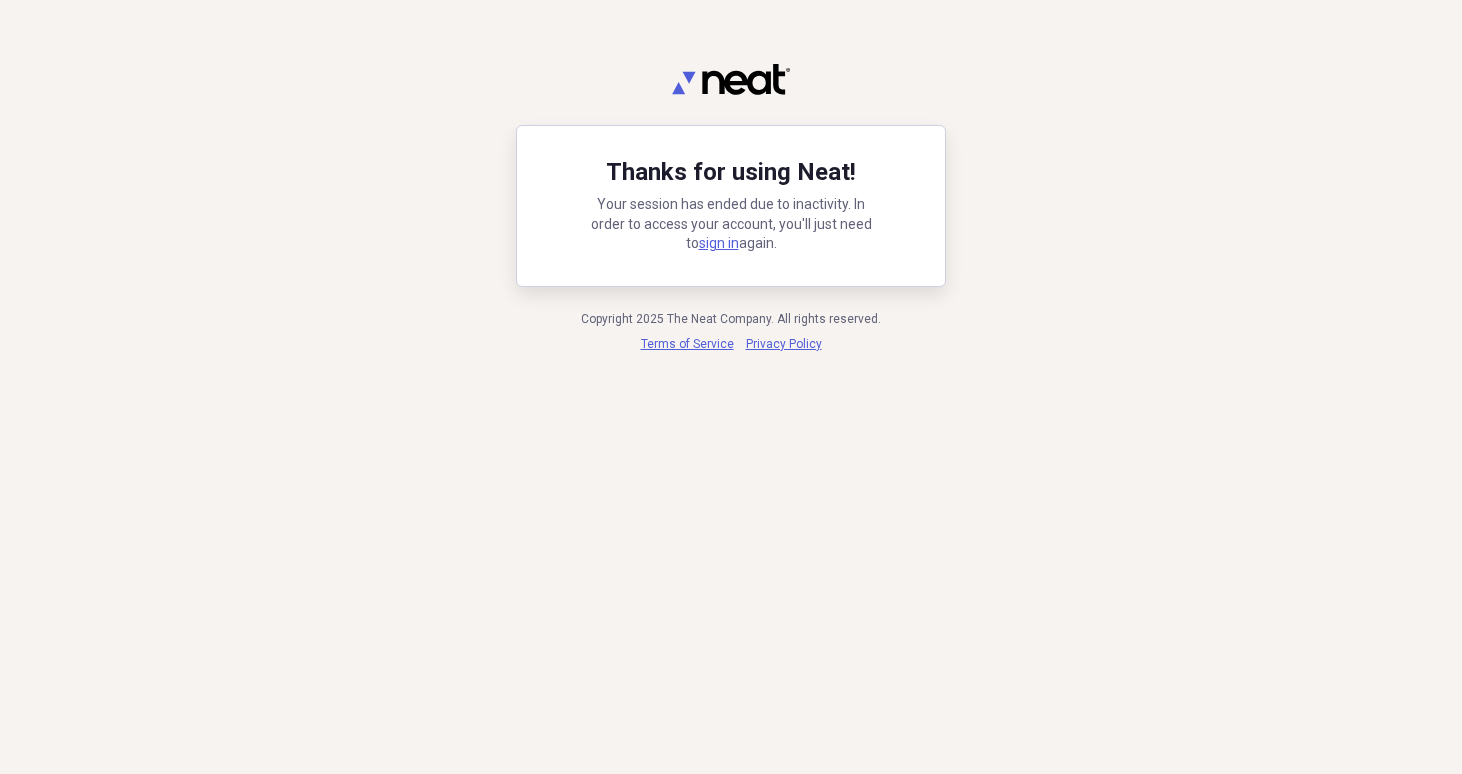 scroll, scrollTop: 0, scrollLeft: 0, axis: both 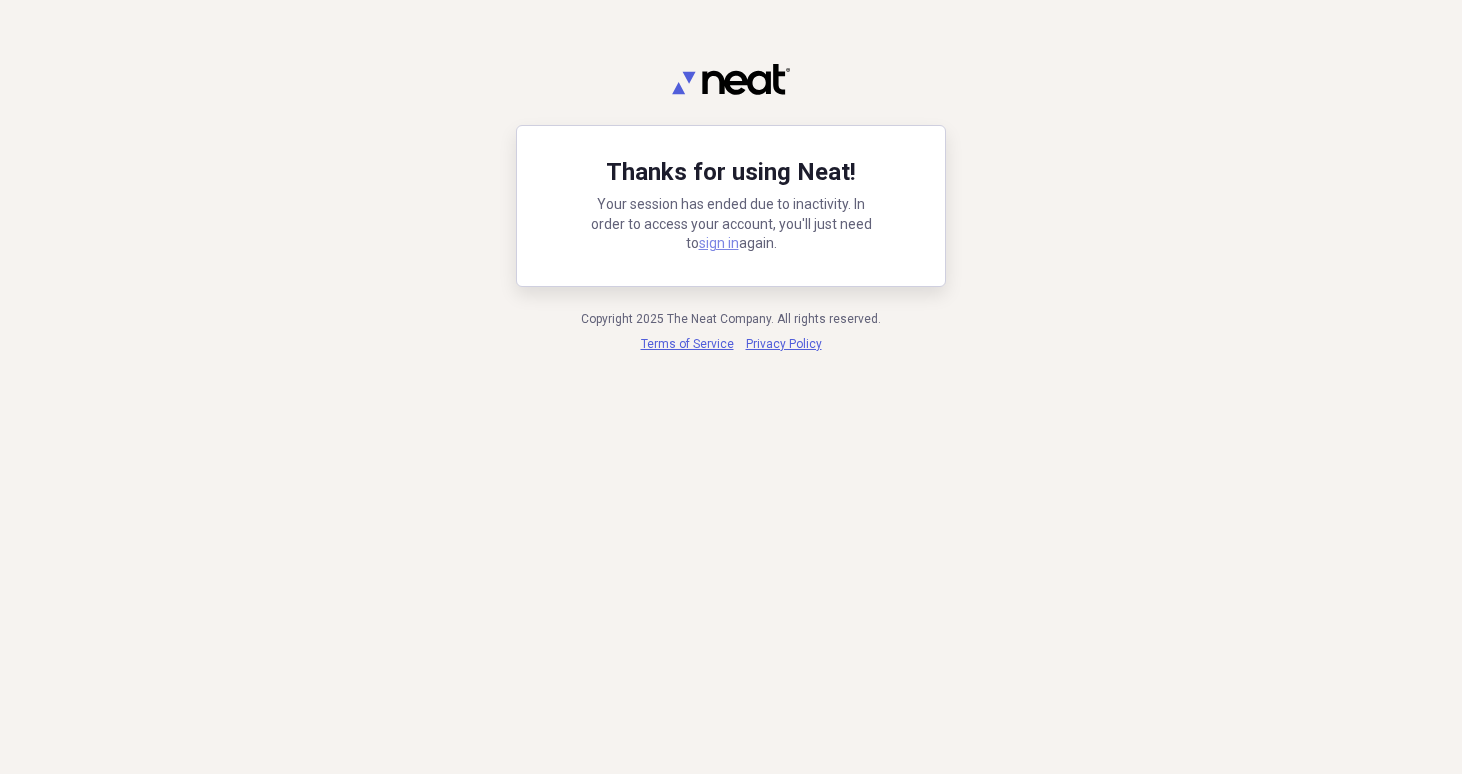 click on "sign in" at bounding box center (719, 243) 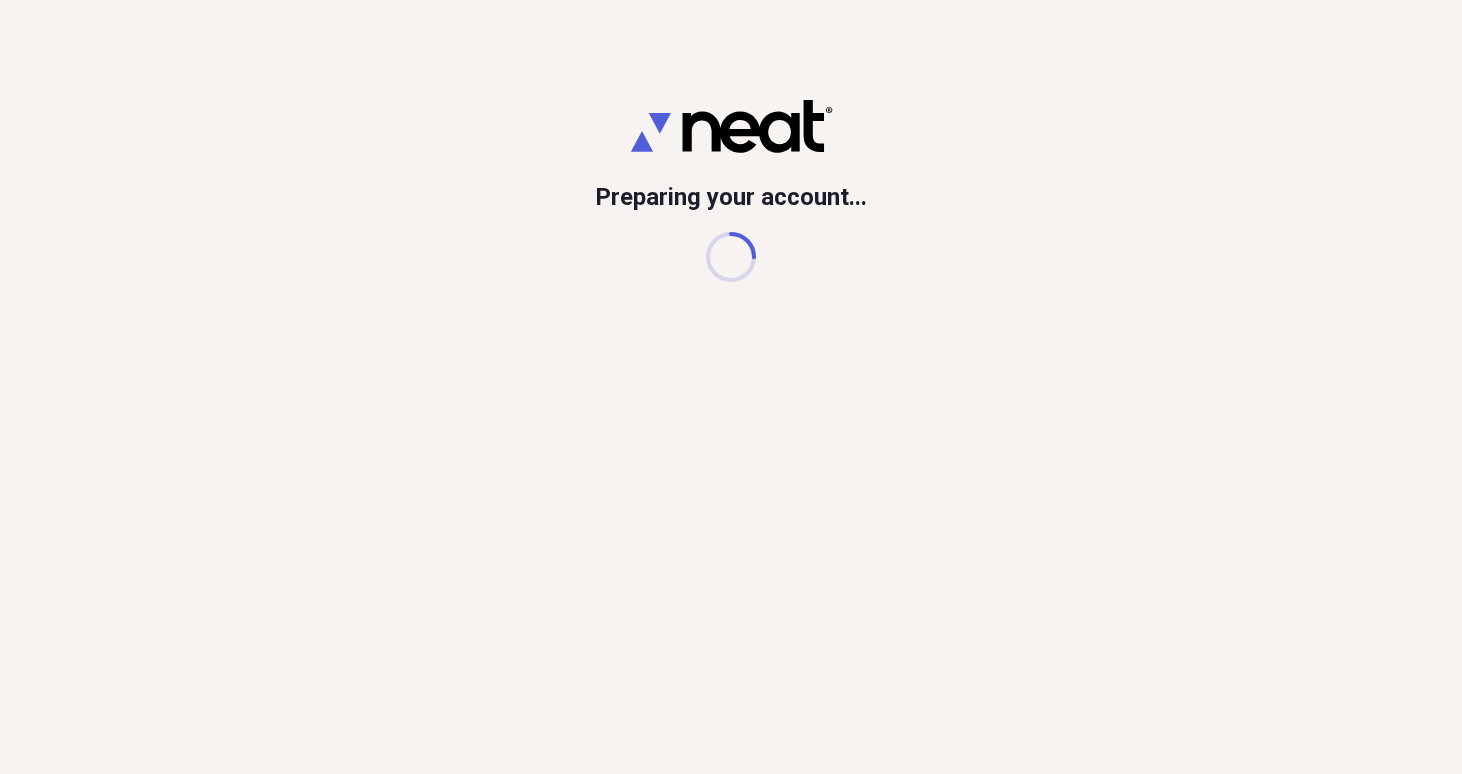 scroll, scrollTop: 0, scrollLeft: 0, axis: both 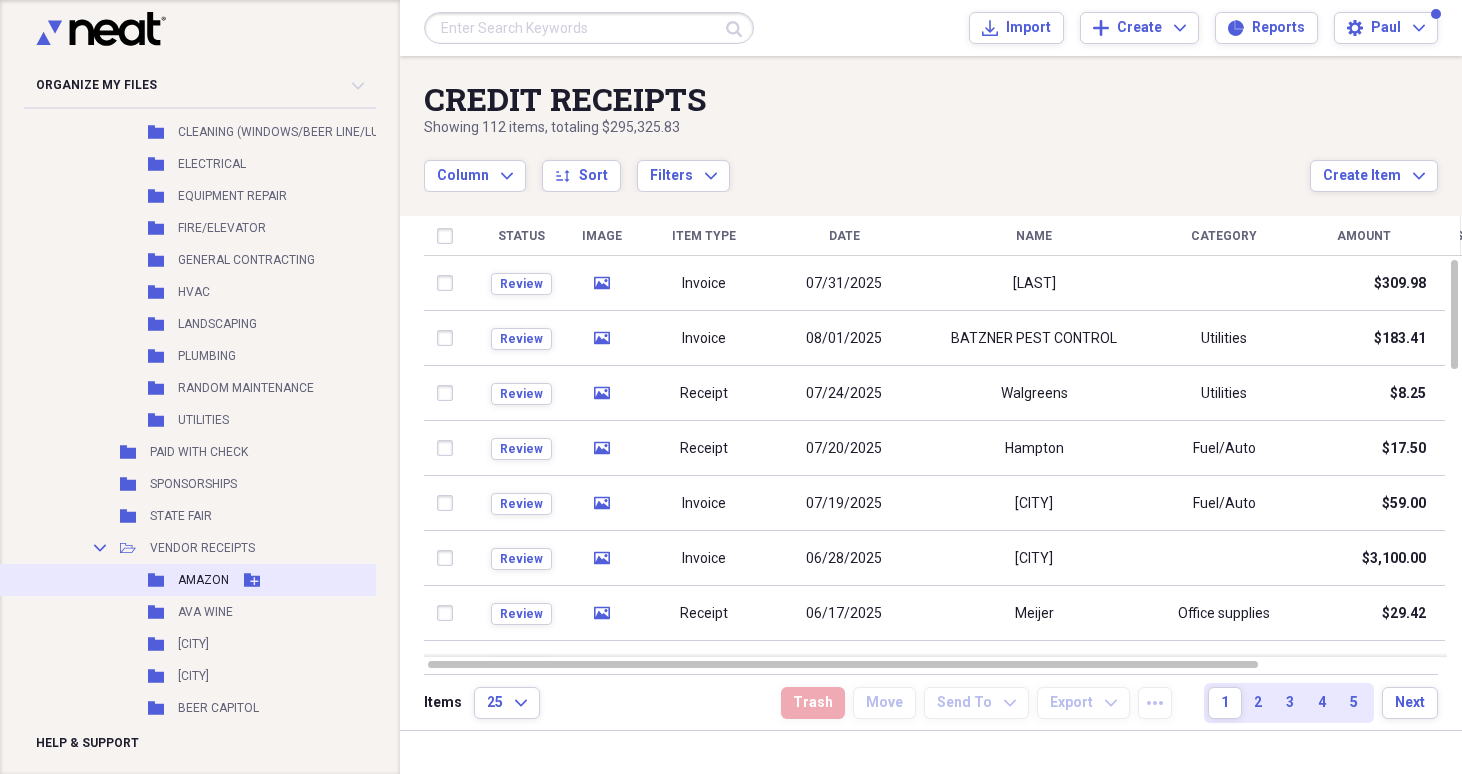 click on "AMAZON" at bounding box center (203, 580) 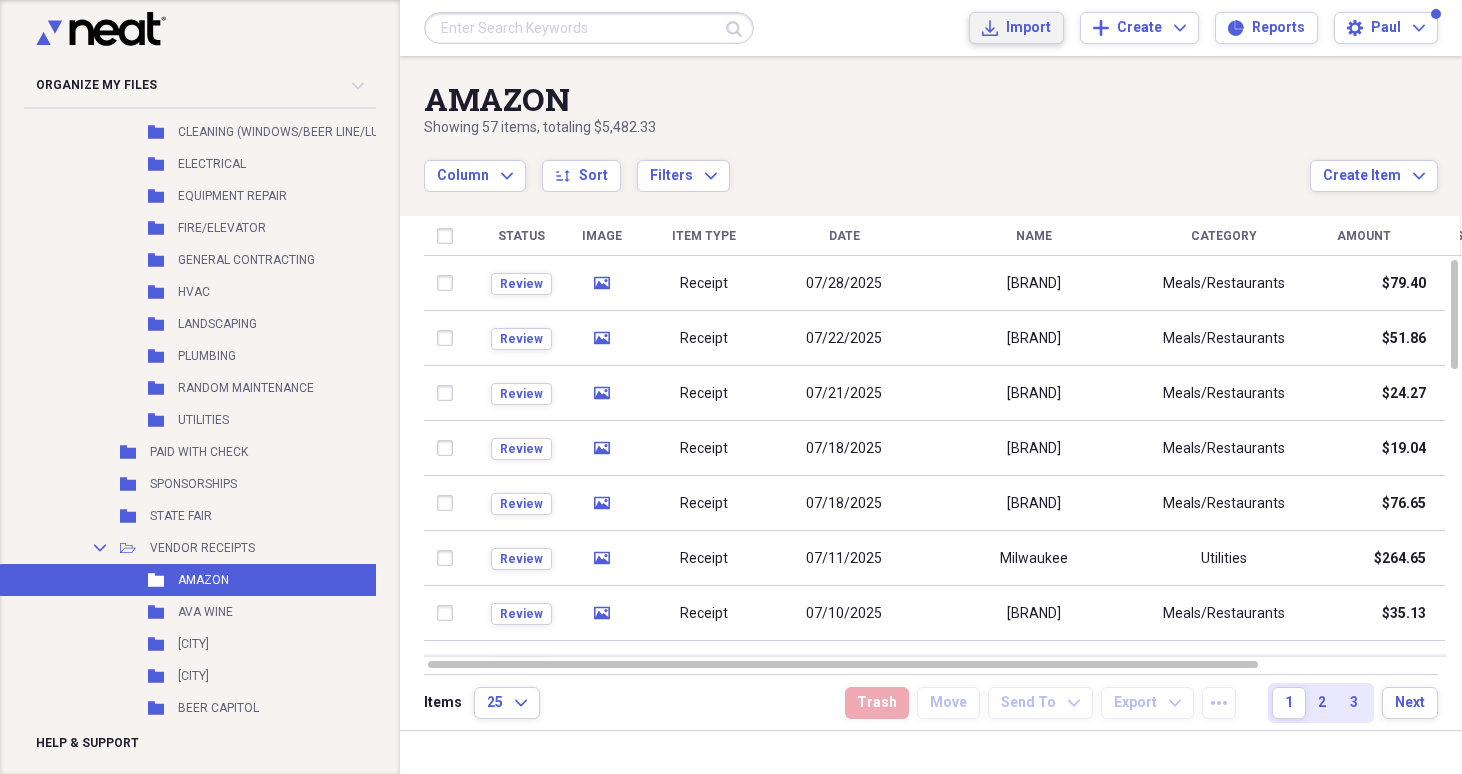 click on "Import Import" at bounding box center (1016, 28) 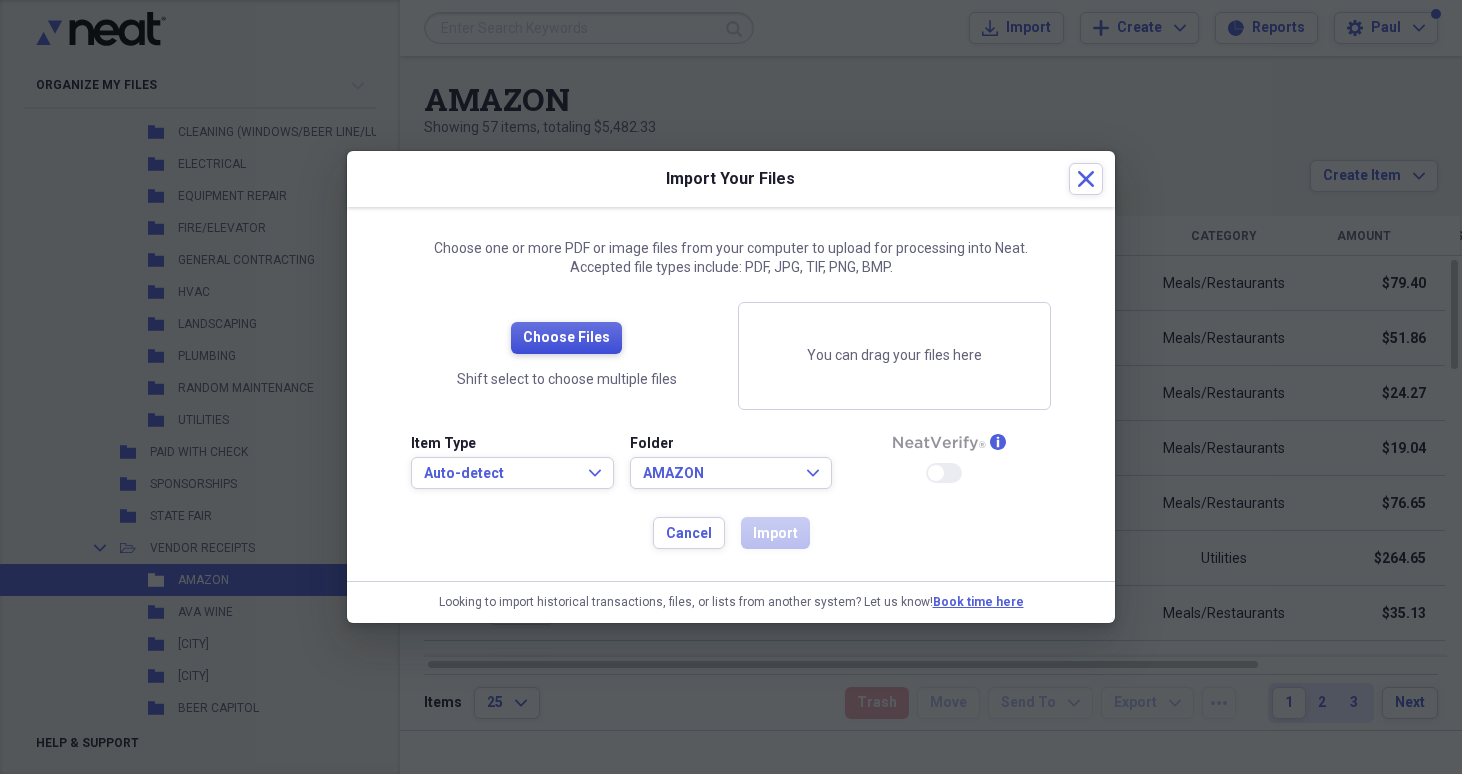 click on "Choose Files" at bounding box center (566, 338) 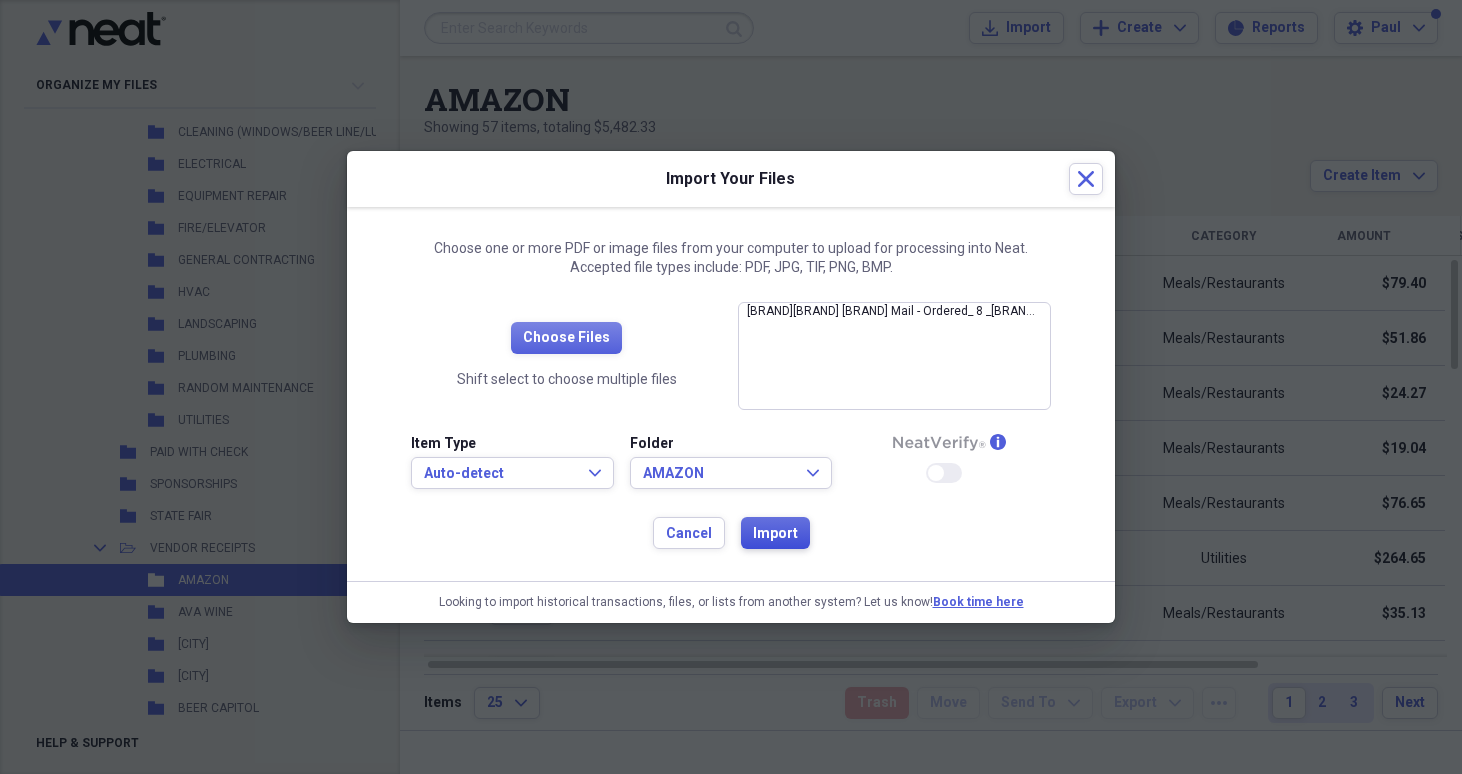 click on "Import" at bounding box center (775, 534) 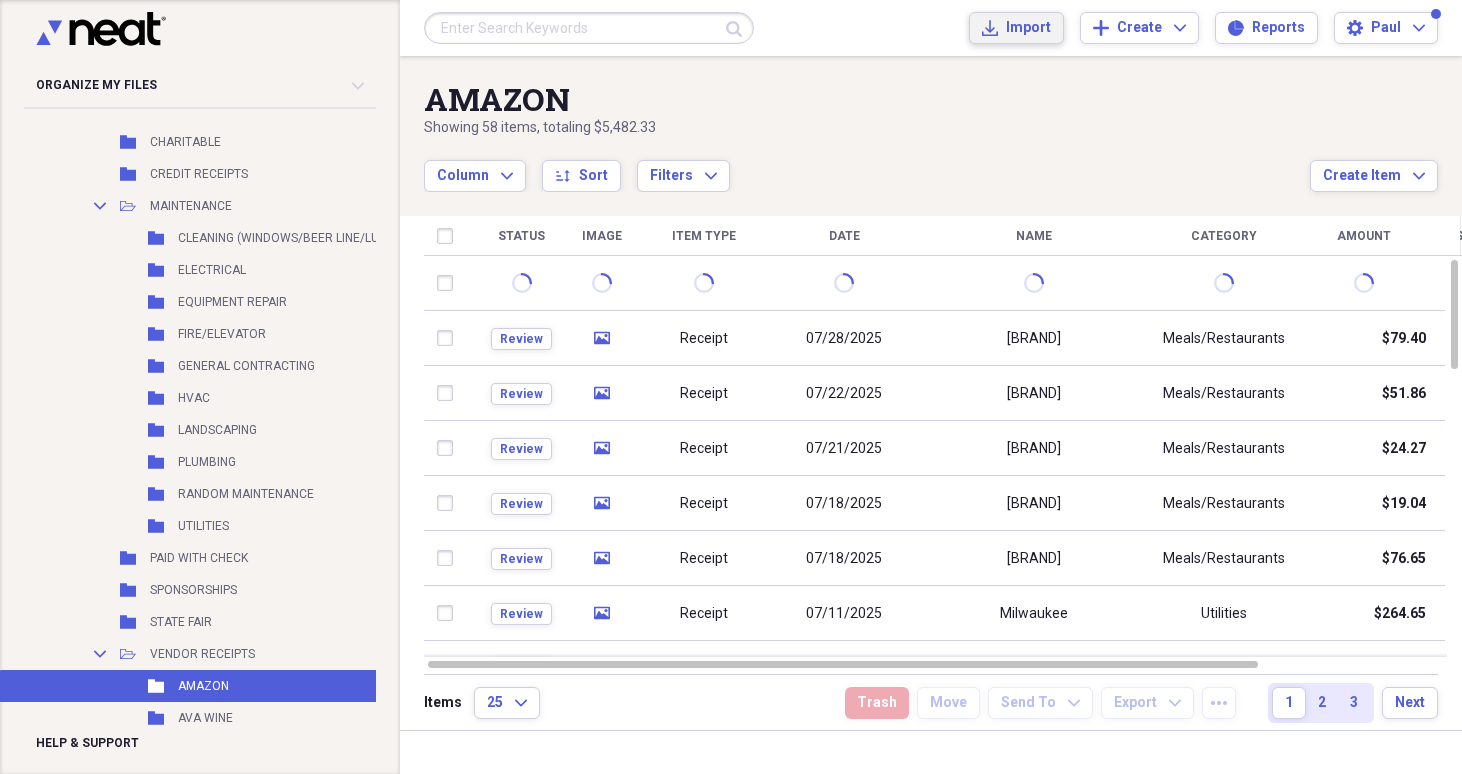 scroll, scrollTop: 435, scrollLeft: 0, axis: vertical 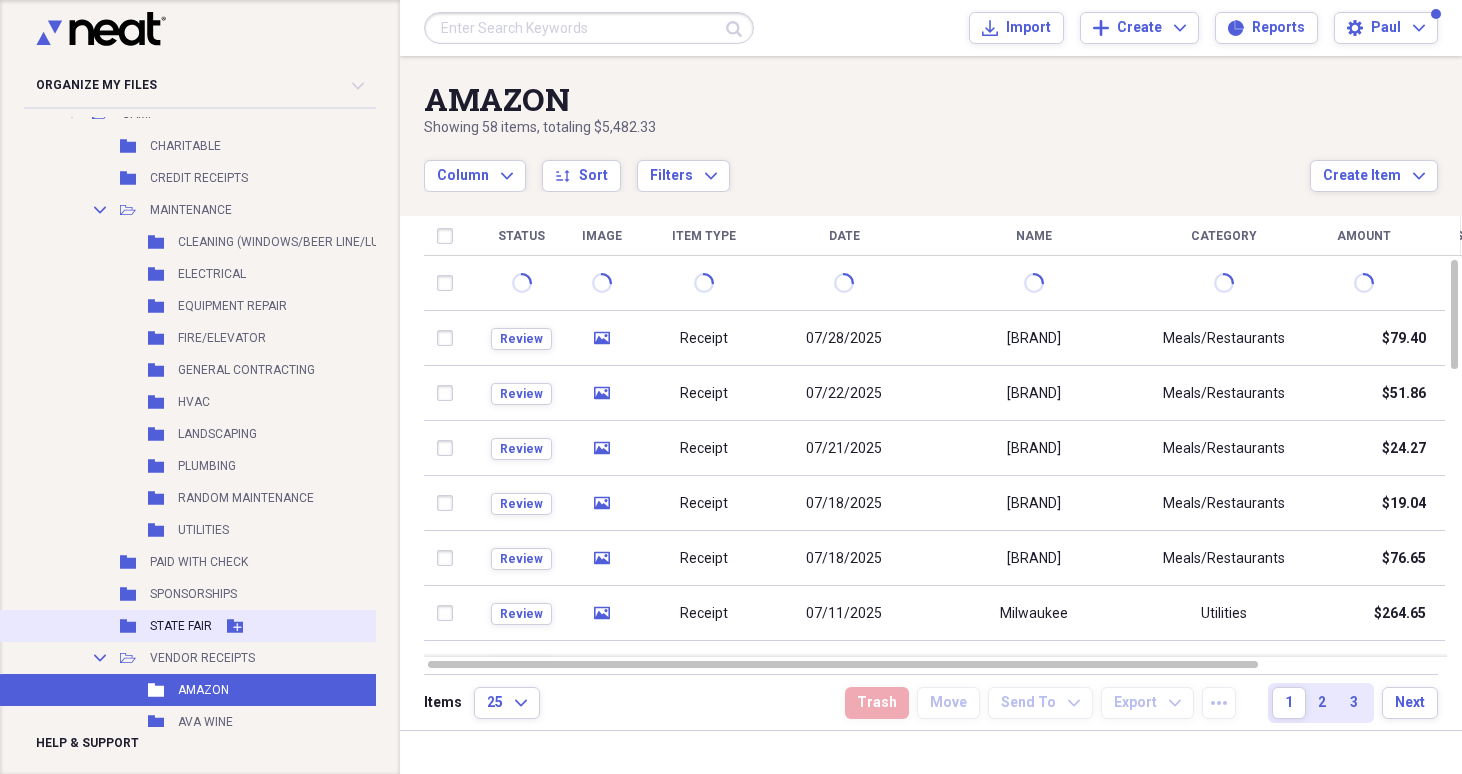 click on "STATE FAIR" at bounding box center [181, 626] 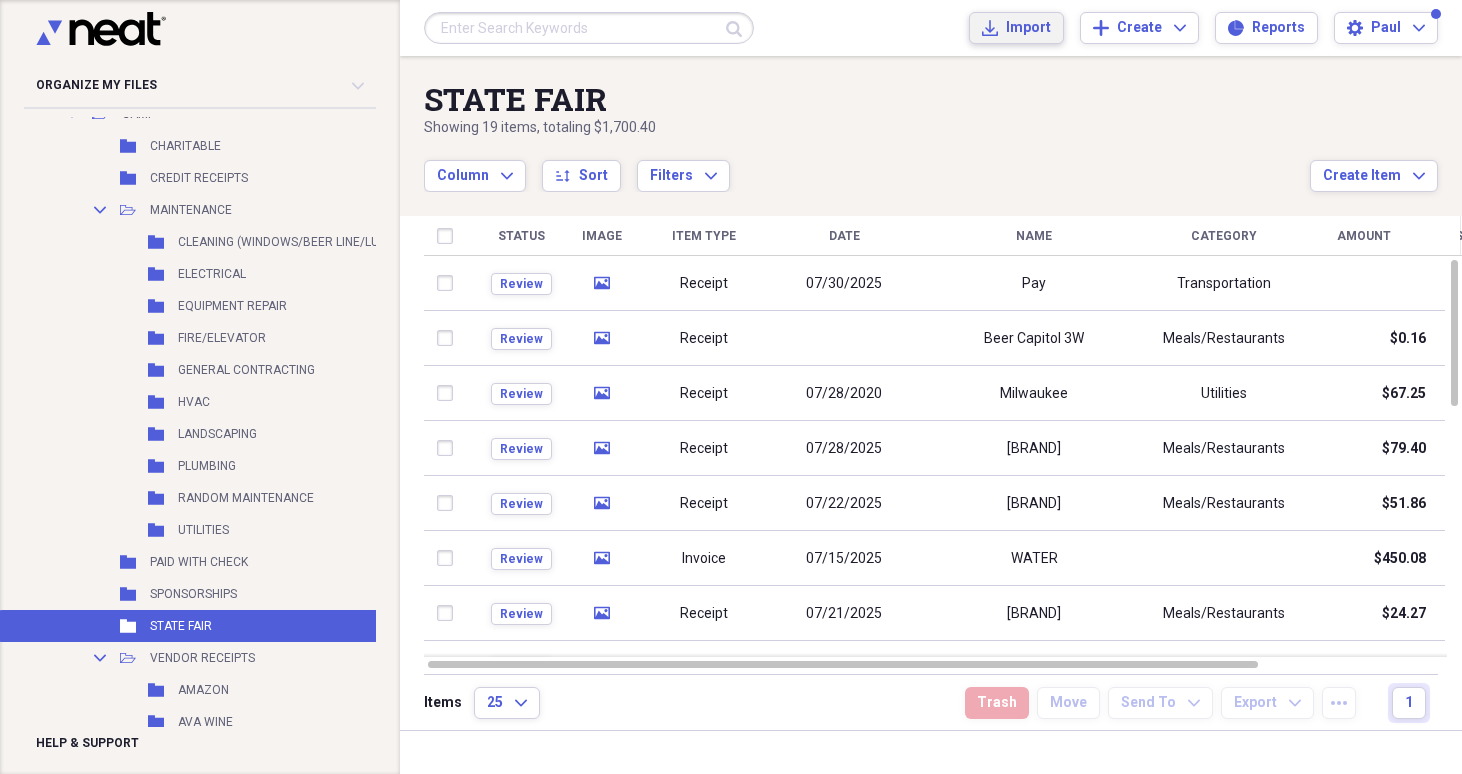 click on "Import Import" at bounding box center [1016, 28] 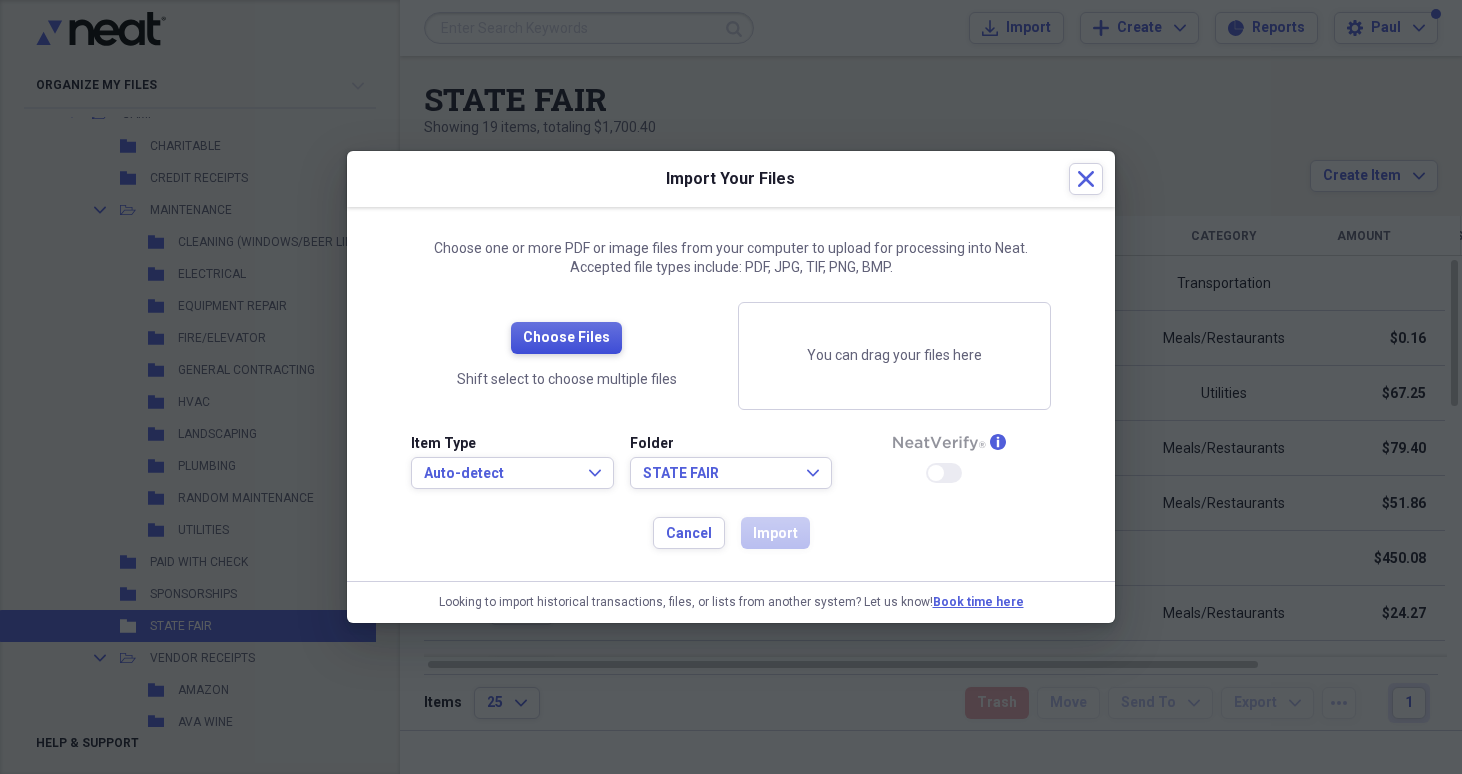 click on "Choose Files" at bounding box center [566, 338] 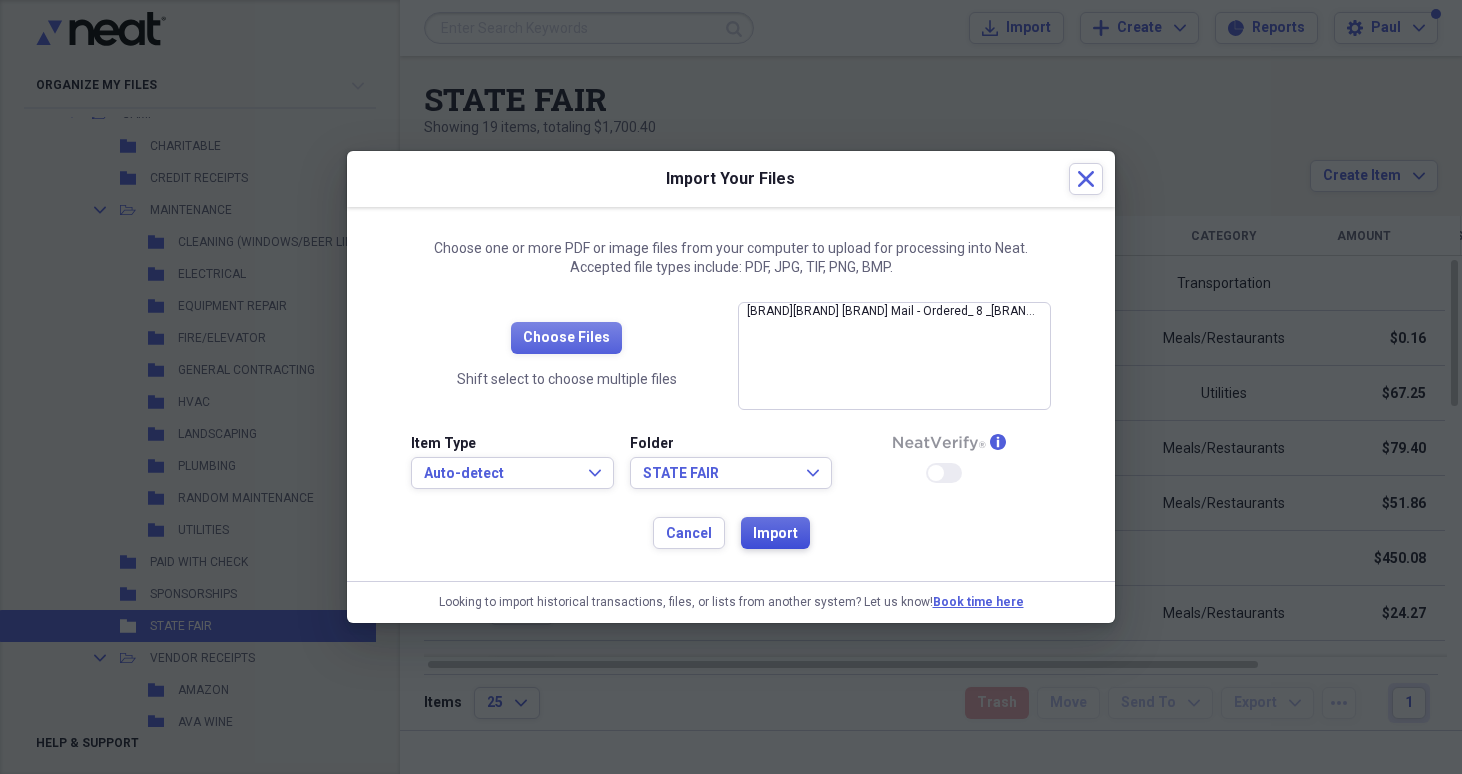 click on "Import" at bounding box center (775, 534) 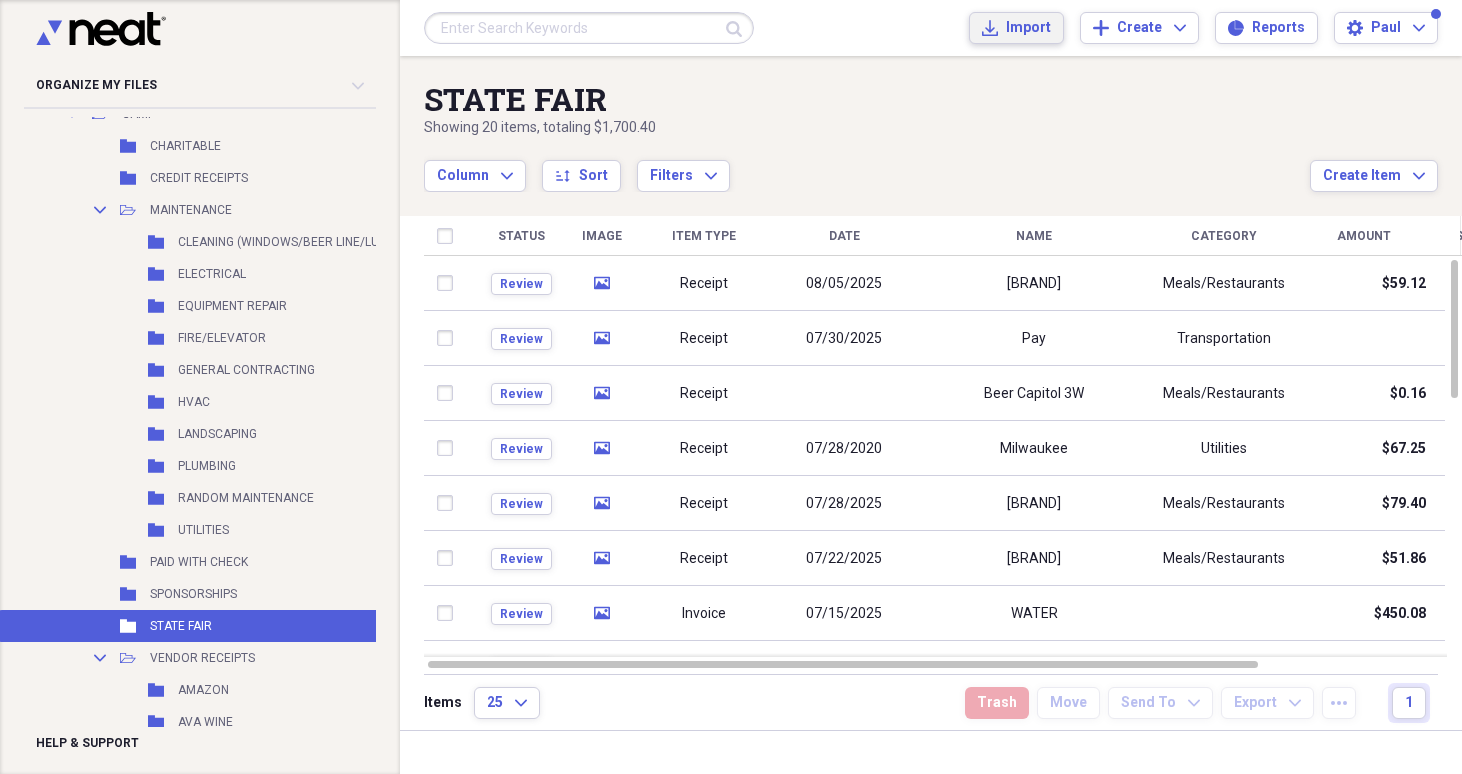 click on "Import Import" at bounding box center [1016, 28] 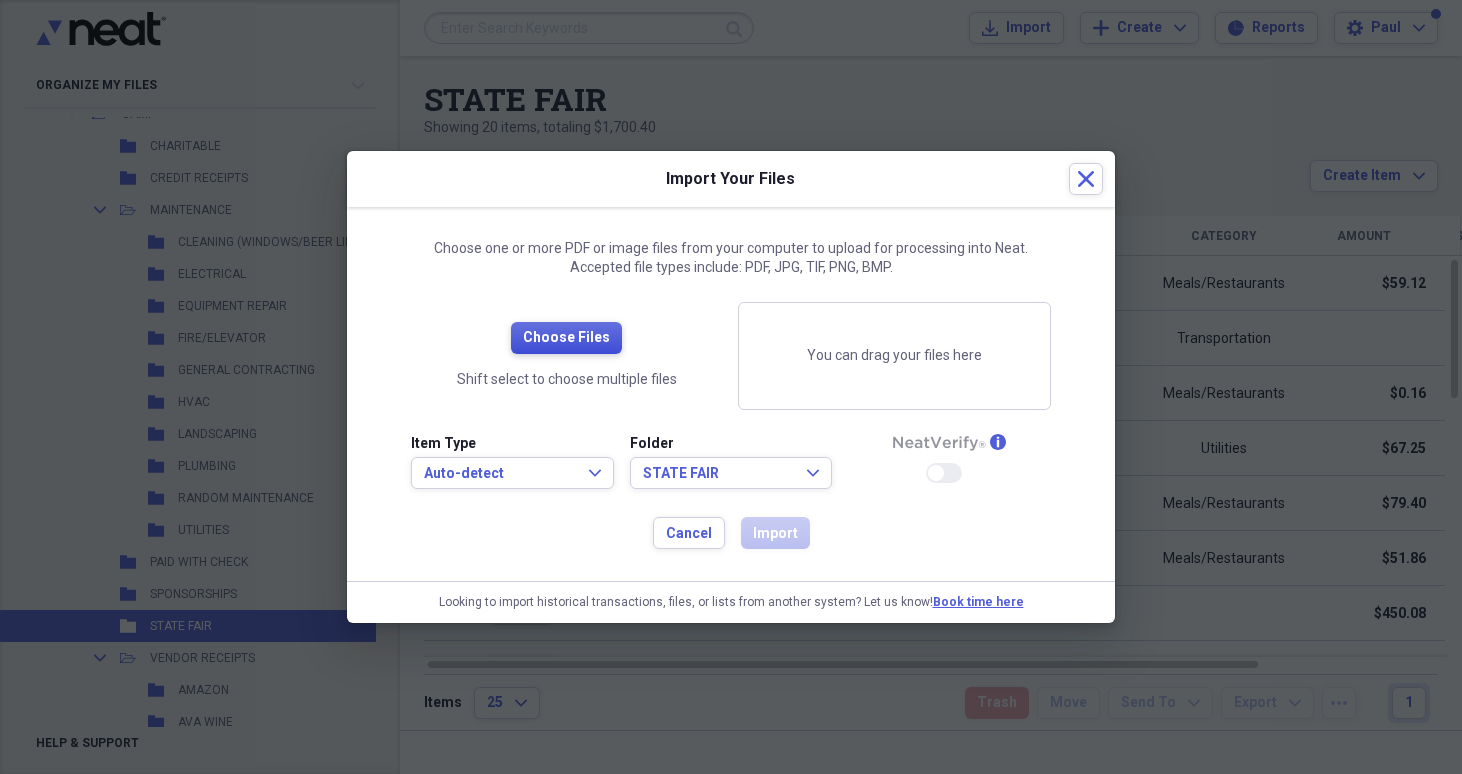 click on "Choose Files" at bounding box center [566, 338] 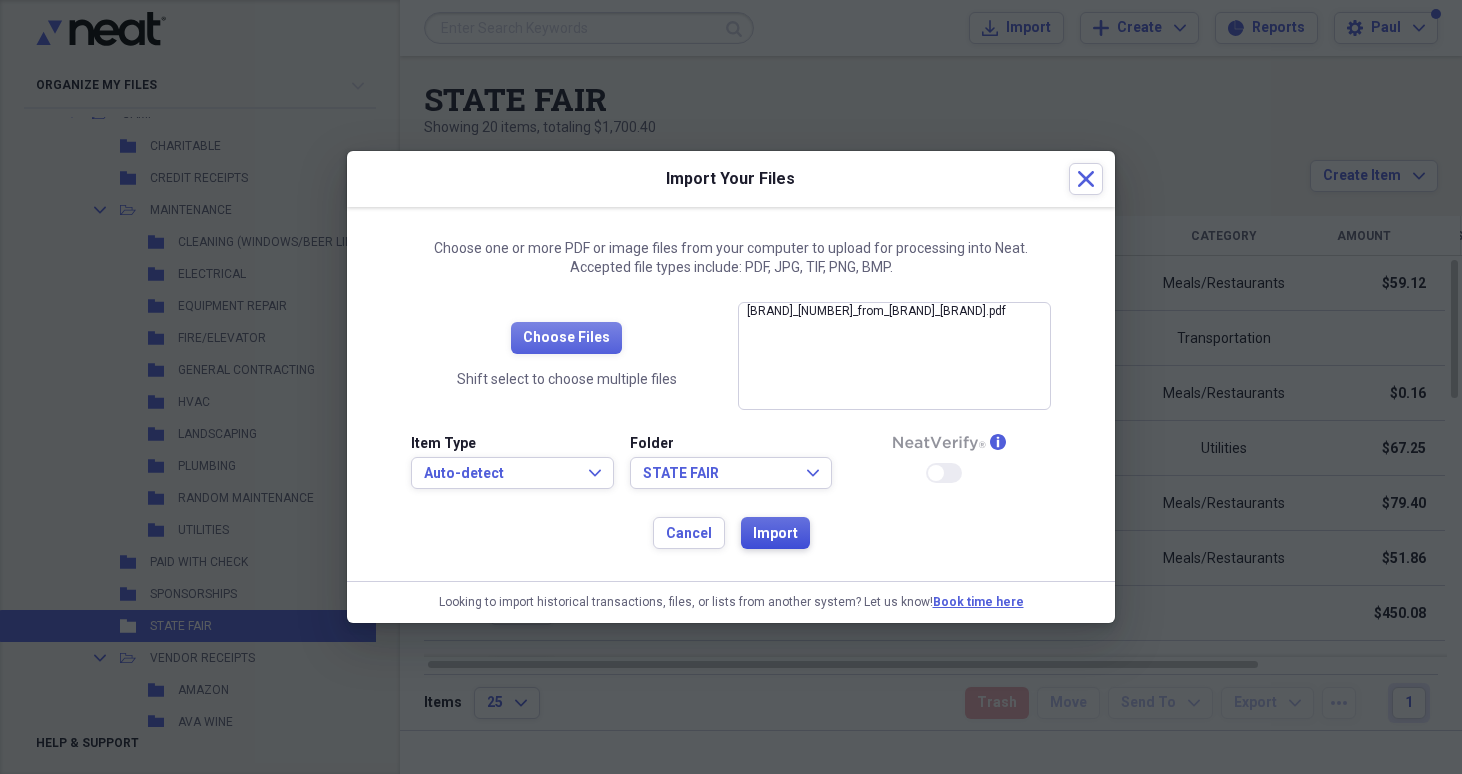 click on "Import" at bounding box center (775, 534) 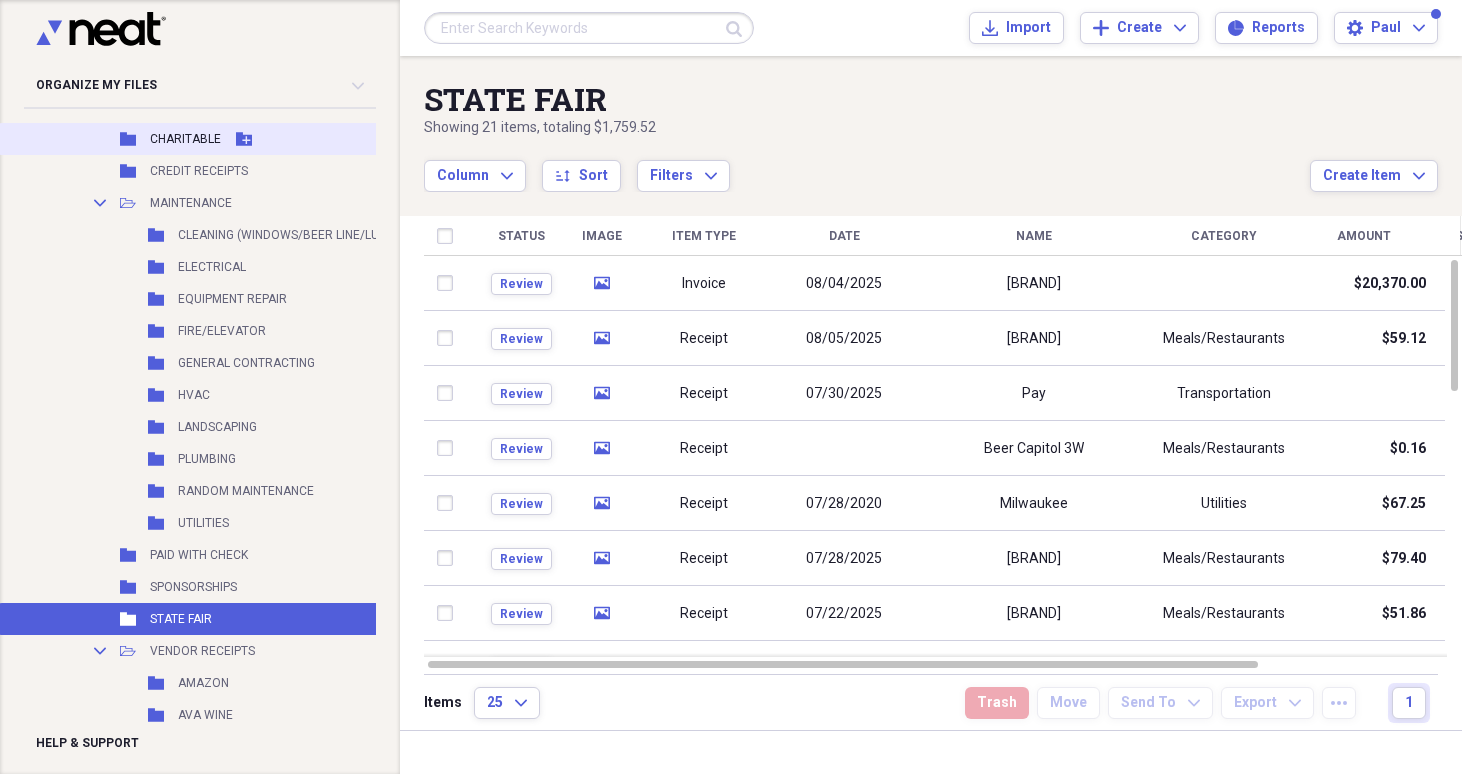 scroll, scrollTop: 444, scrollLeft: 0, axis: vertical 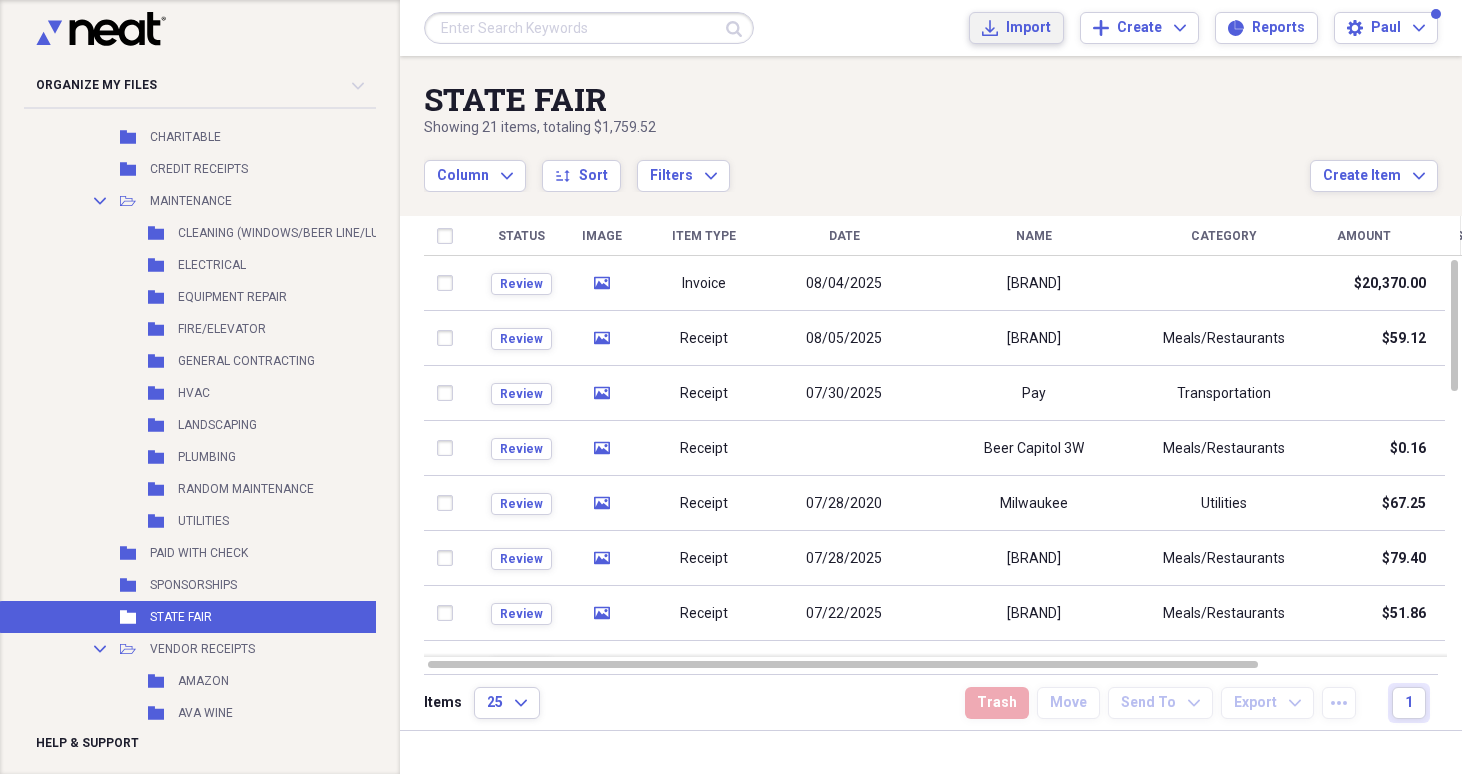 click on "Import" at bounding box center [1028, 28] 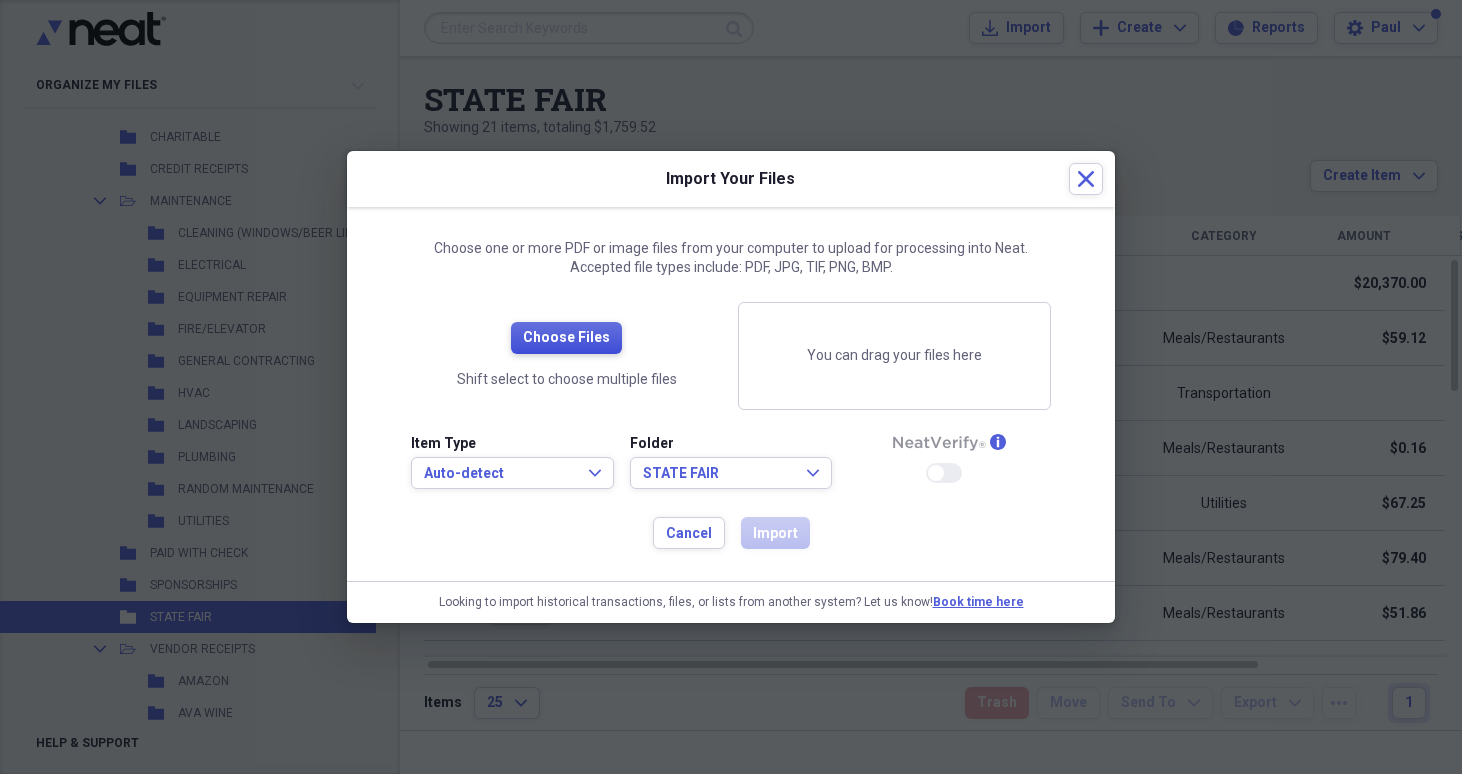 click on "Choose Files" at bounding box center (566, 338) 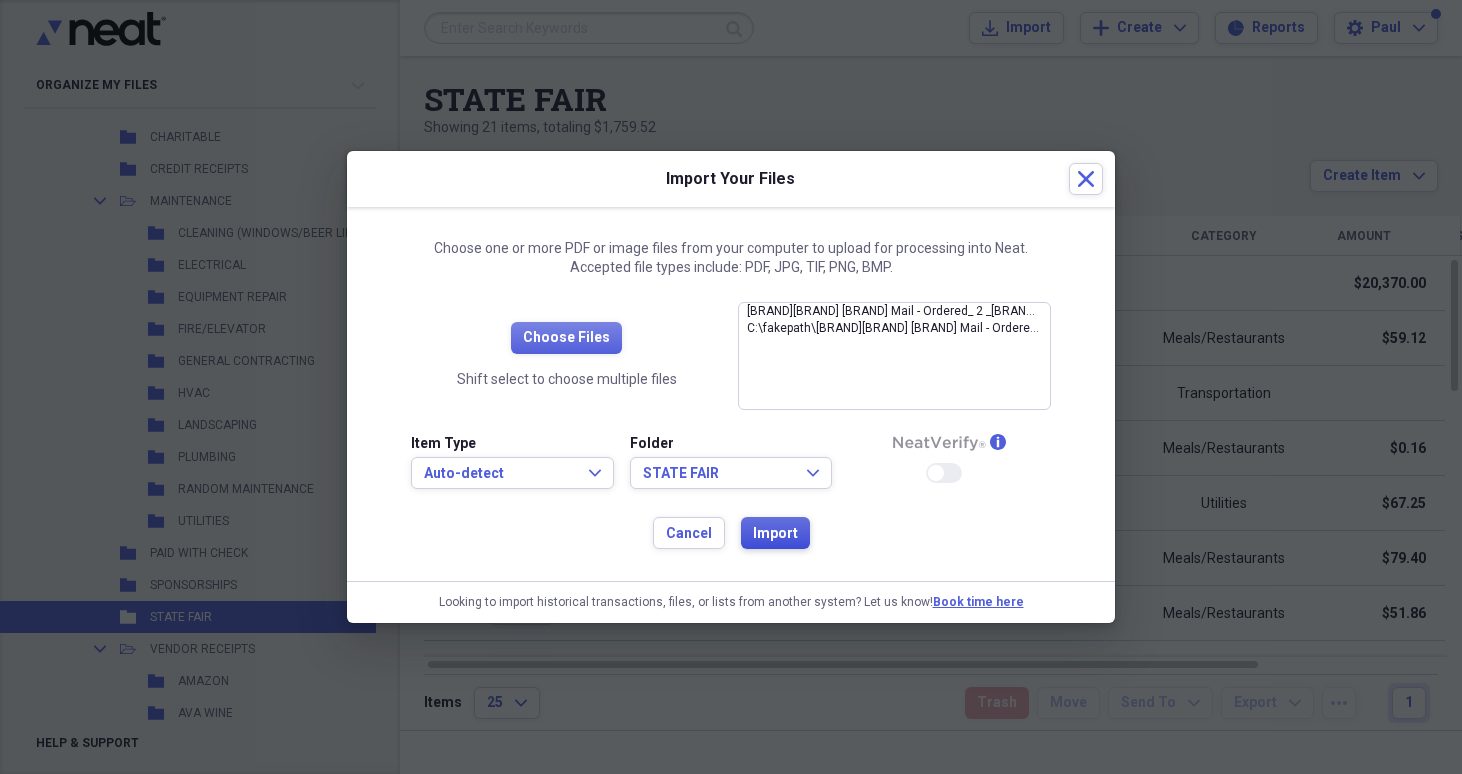 click on "Import" at bounding box center [775, 534] 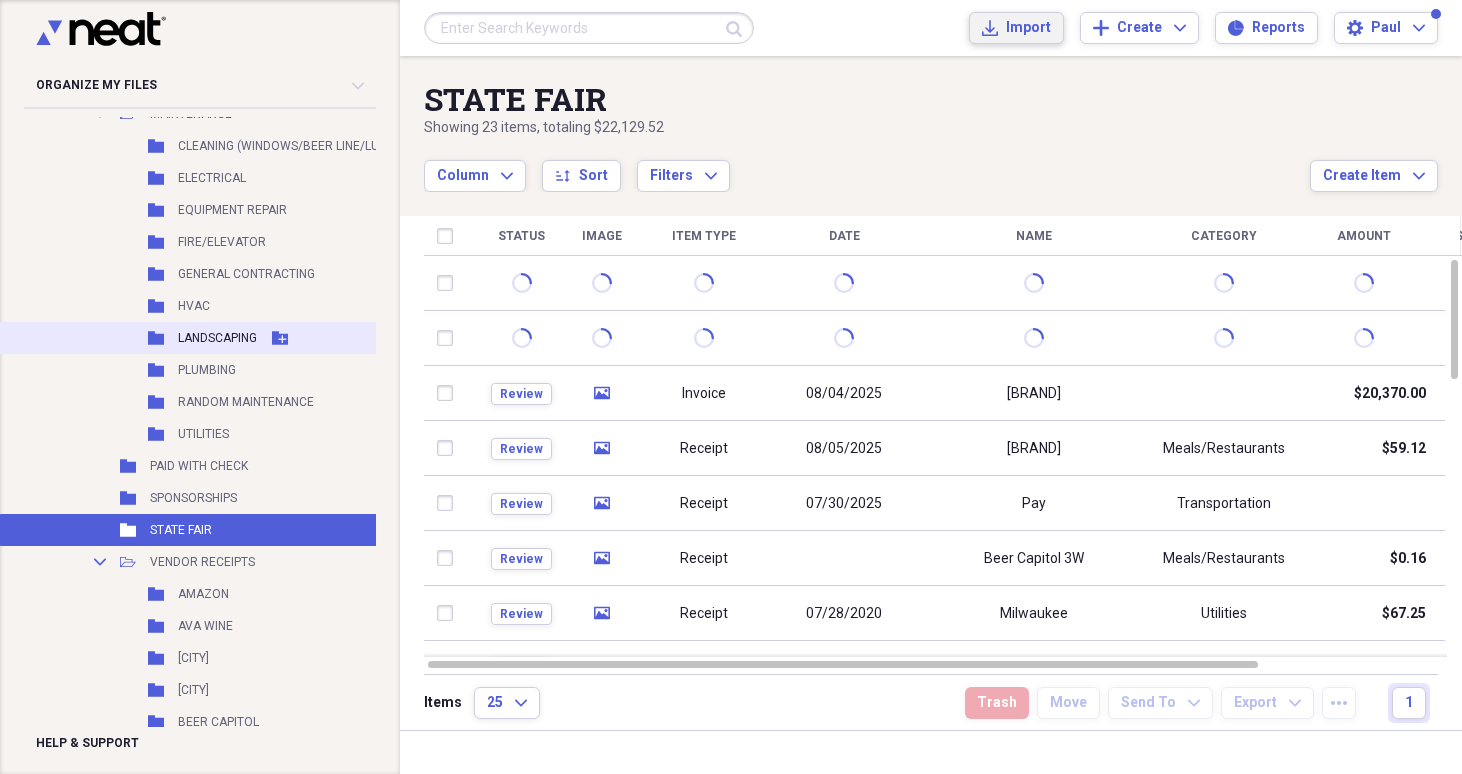 scroll, scrollTop: 532, scrollLeft: 0, axis: vertical 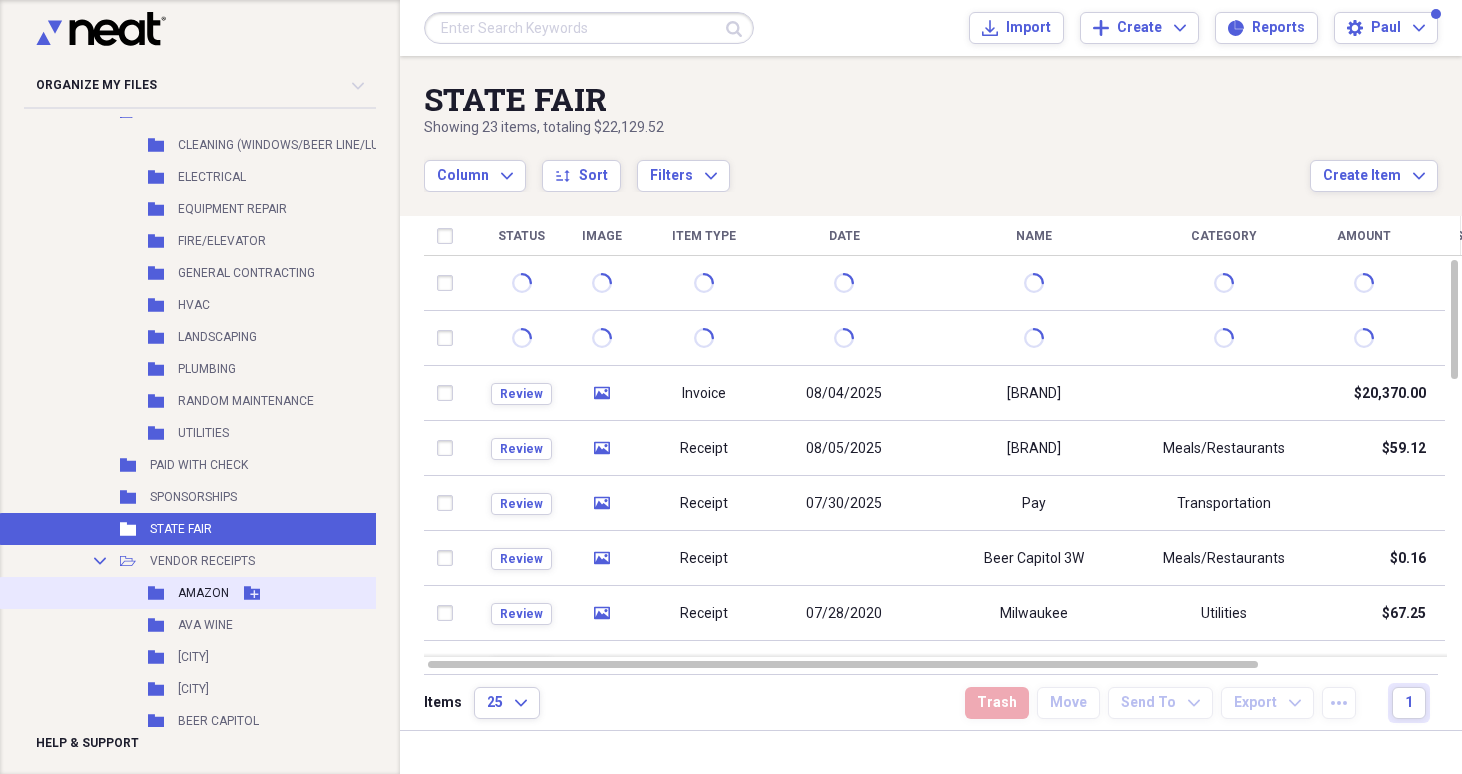 click on "AMAZON" at bounding box center [203, 593] 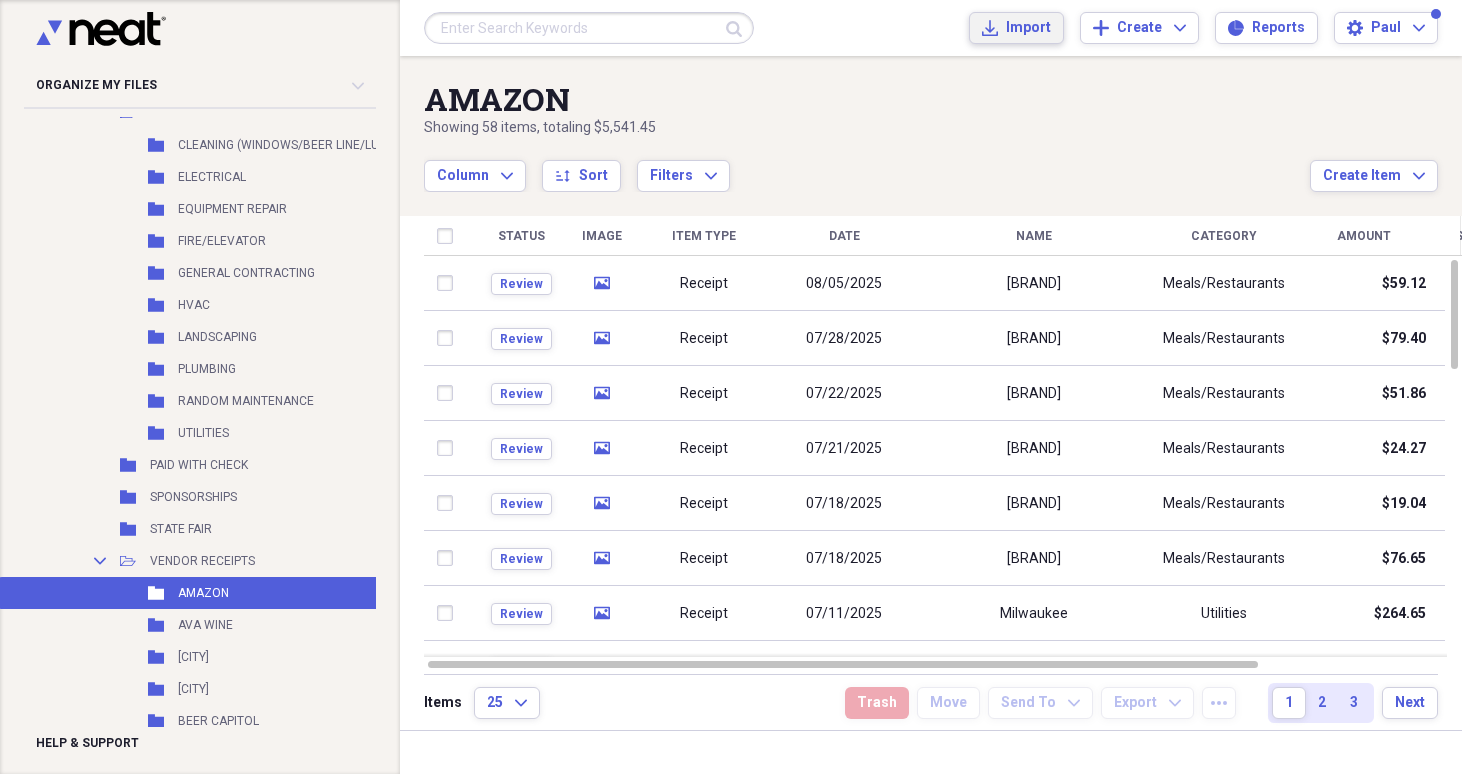 click on "Import" at bounding box center (1028, 28) 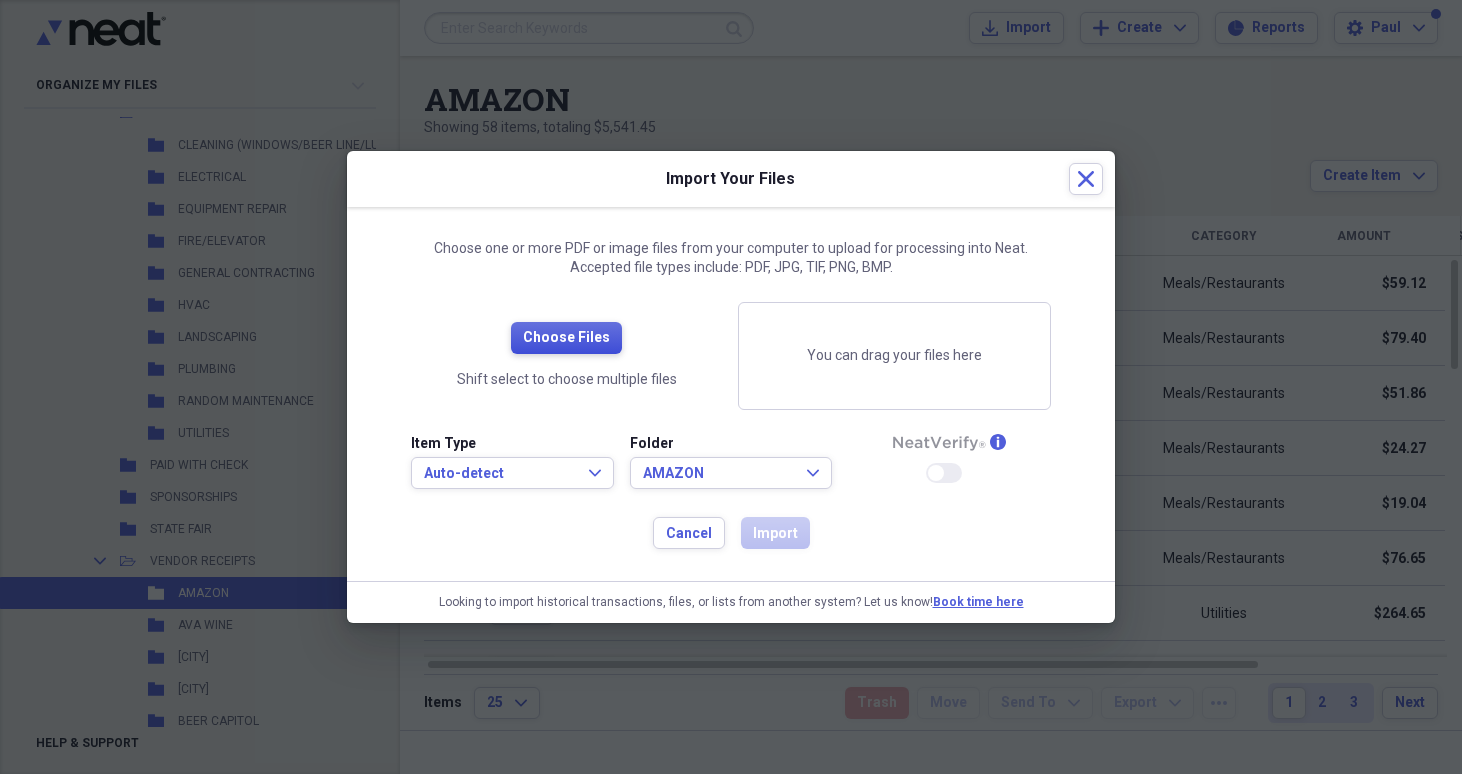 click on "Choose Files" at bounding box center [566, 338] 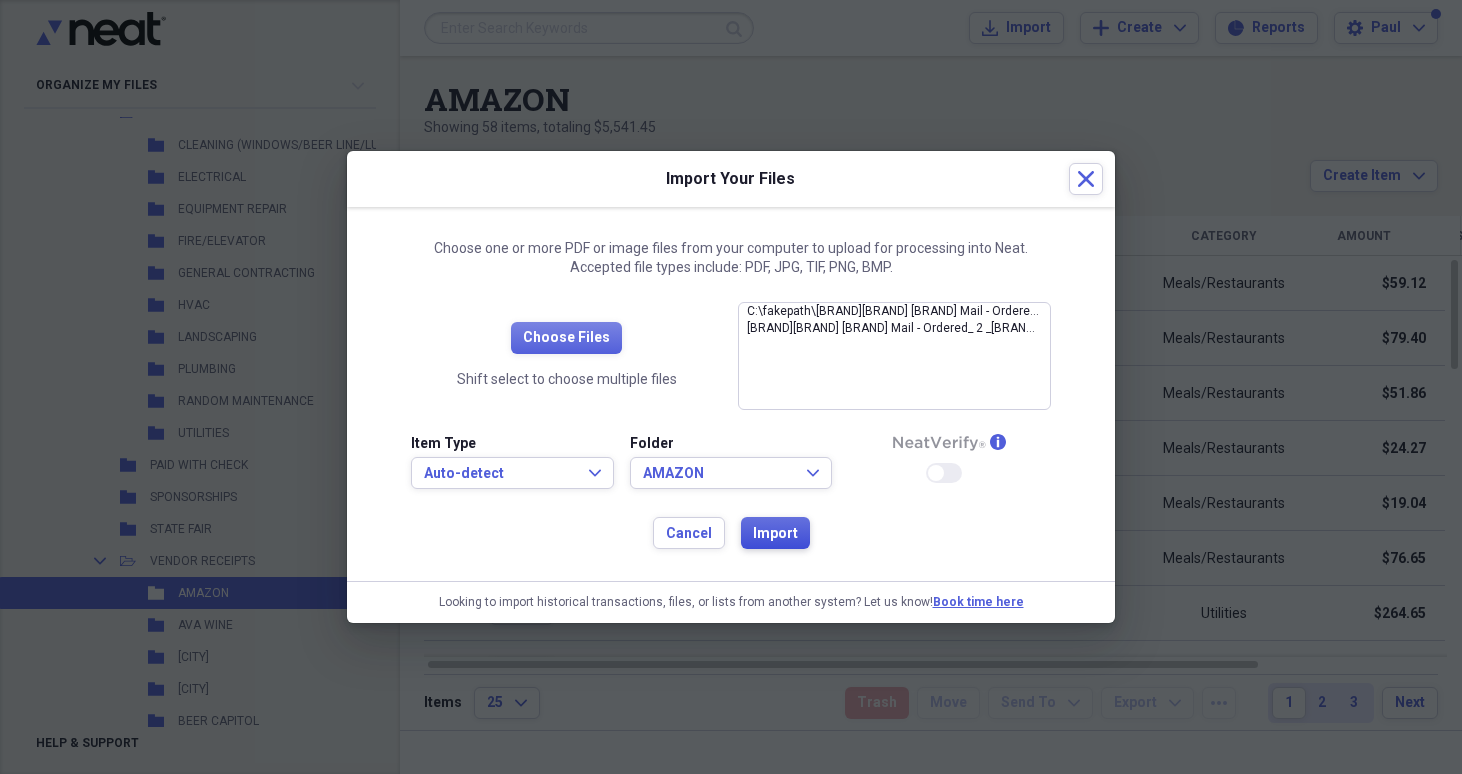 click on "Import" at bounding box center [775, 533] 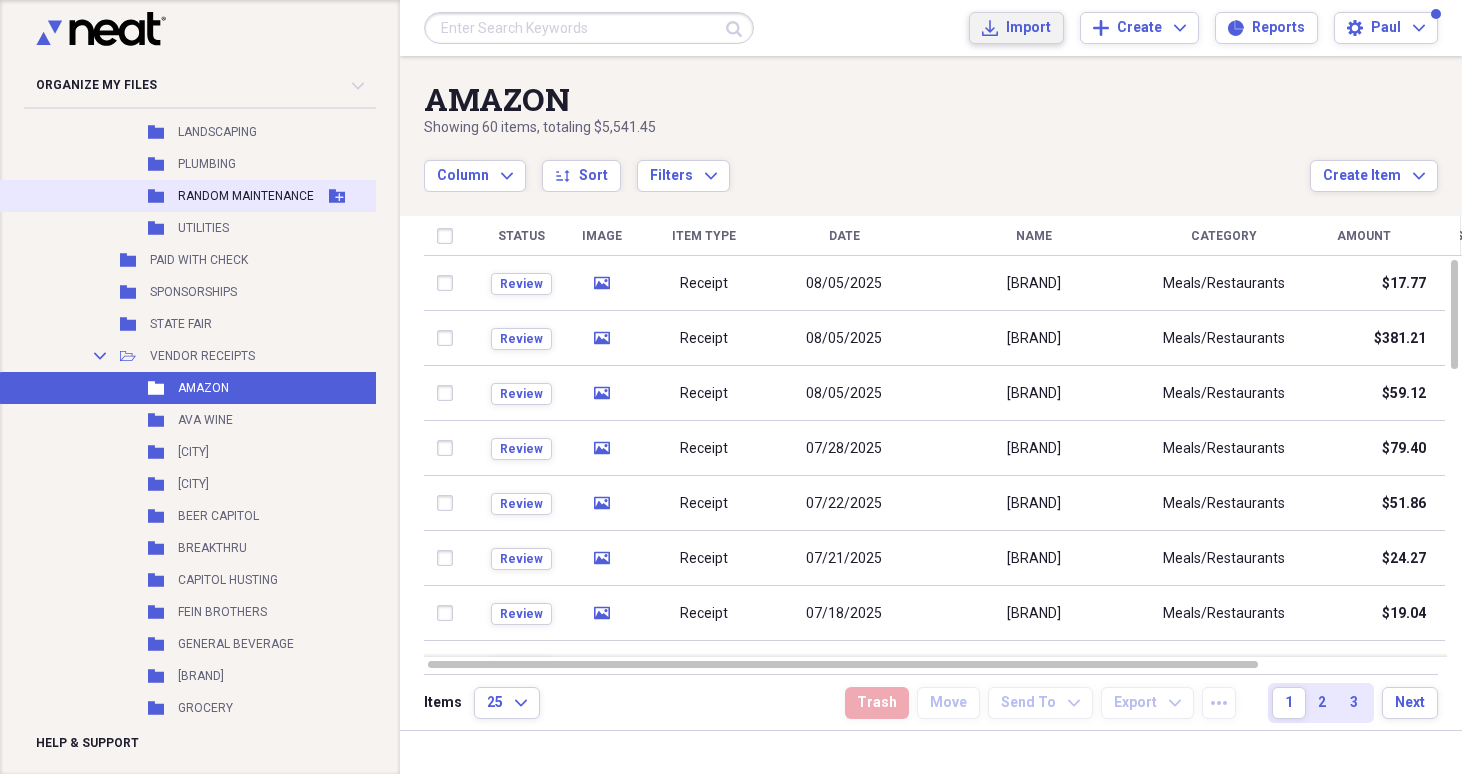 scroll, scrollTop: 792, scrollLeft: 0, axis: vertical 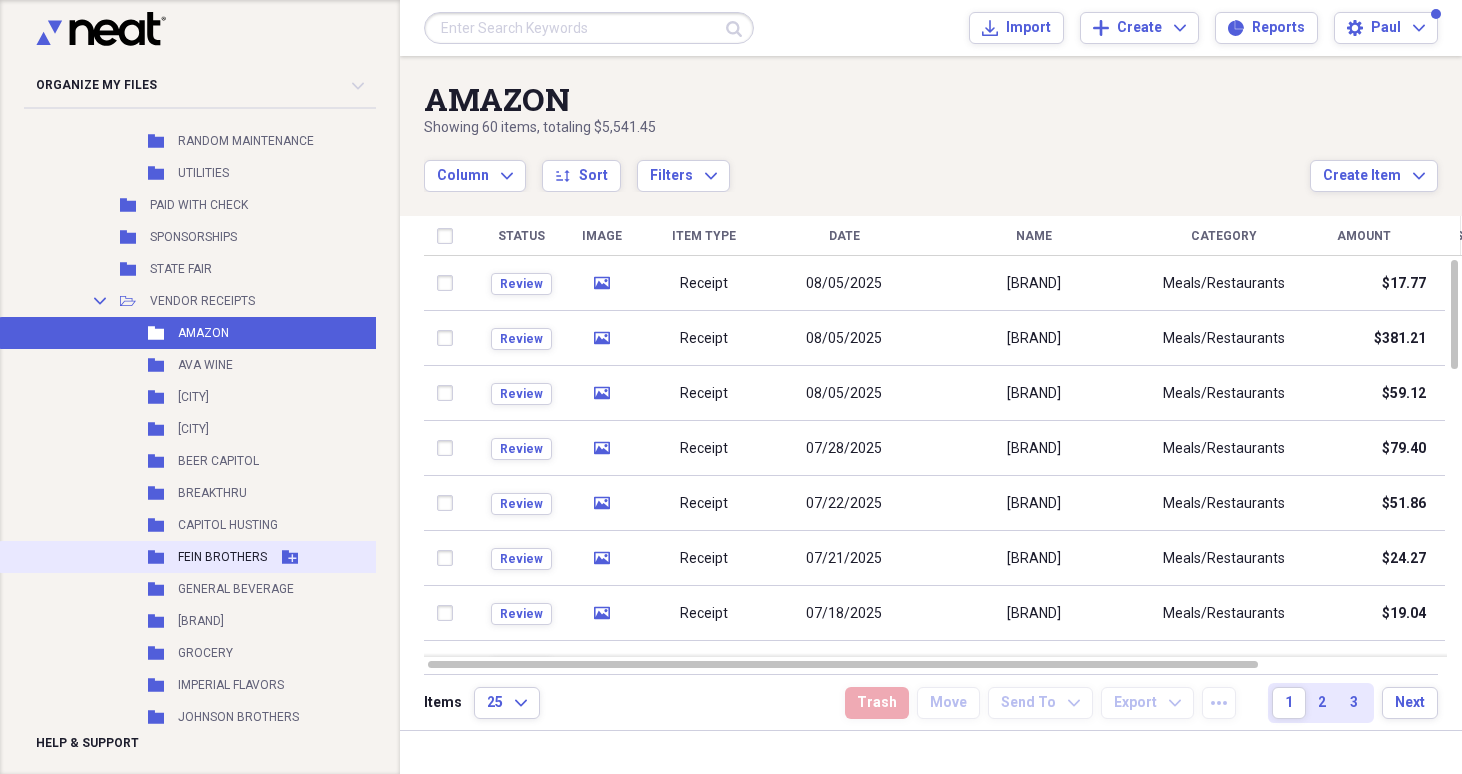 click on "FEIN BROTHERS" at bounding box center [222, 557] 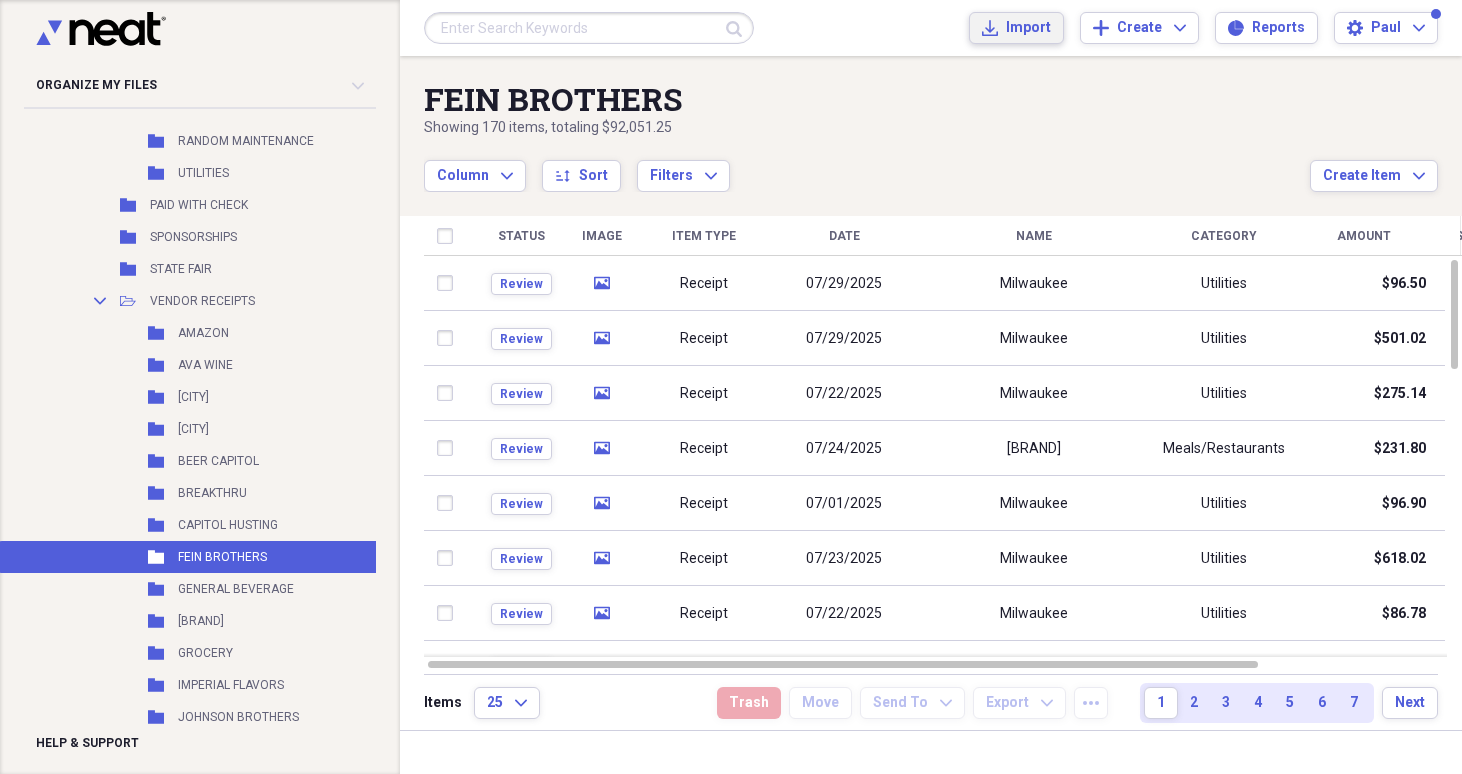 click on "Import Import" at bounding box center [1016, 28] 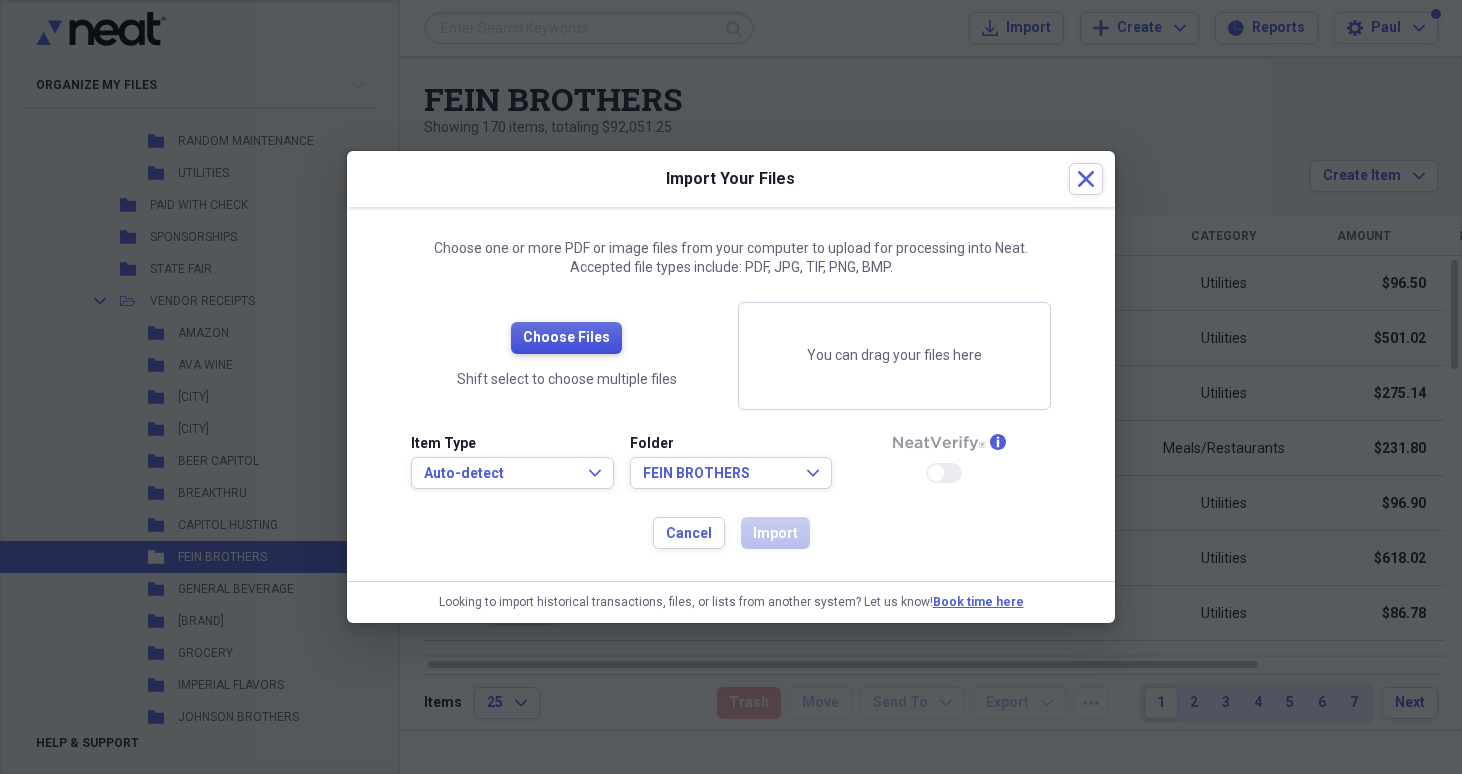 click on "Choose Files" at bounding box center (566, 338) 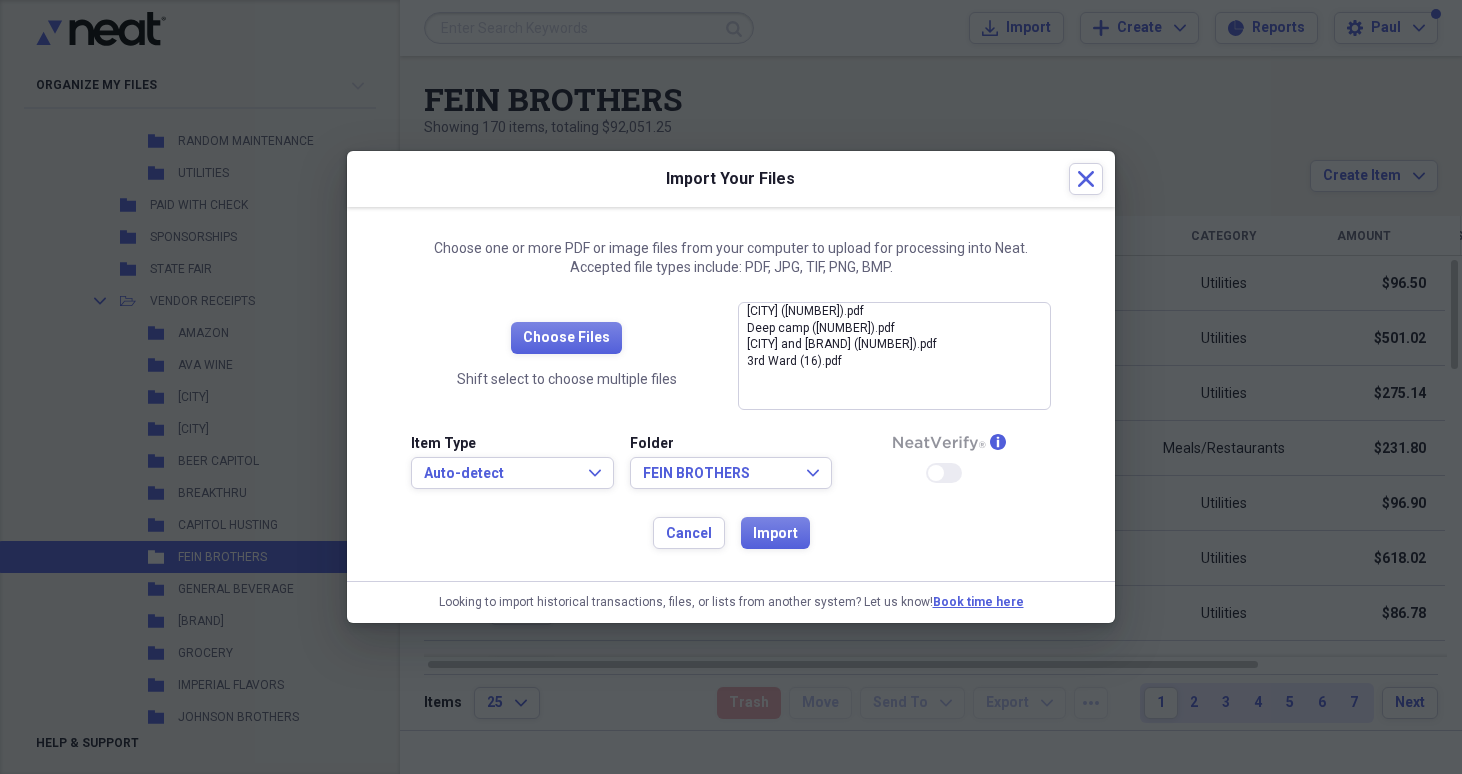 click on "Cancel Import" at bounding box center [731, 533] 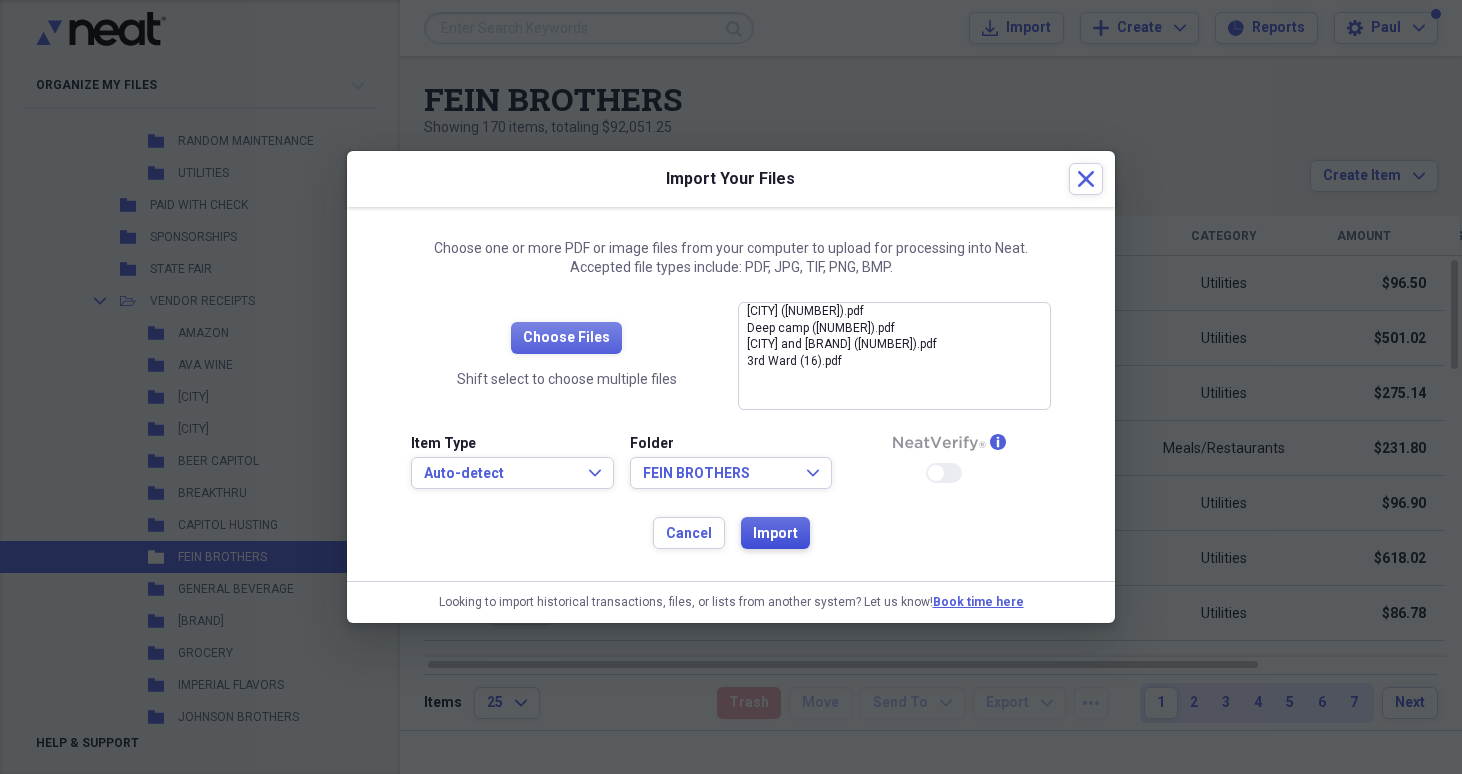 click on "Import" at bounding box center [775, 534] 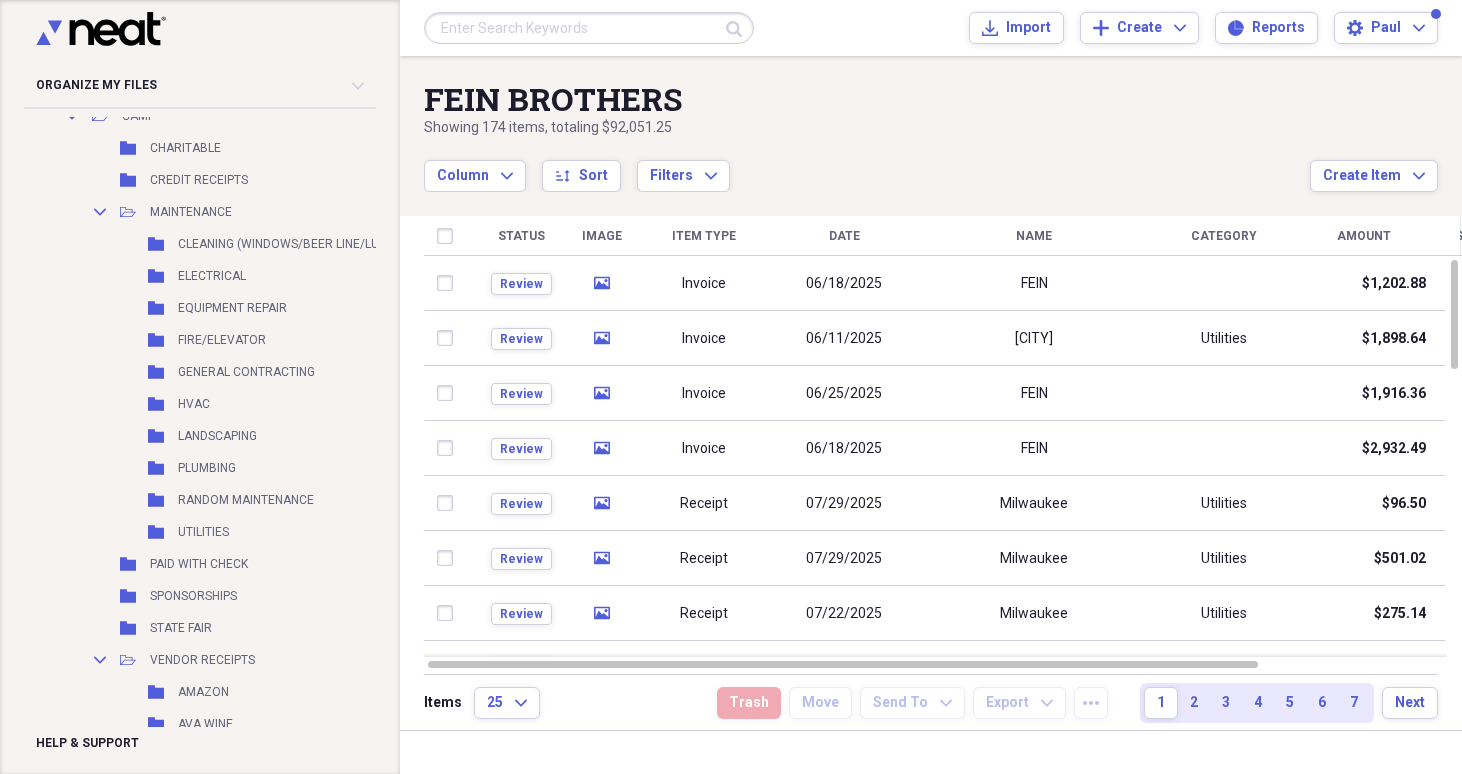 scroll, scrollTop: 431, scrollLeft: 0, axis: vertical 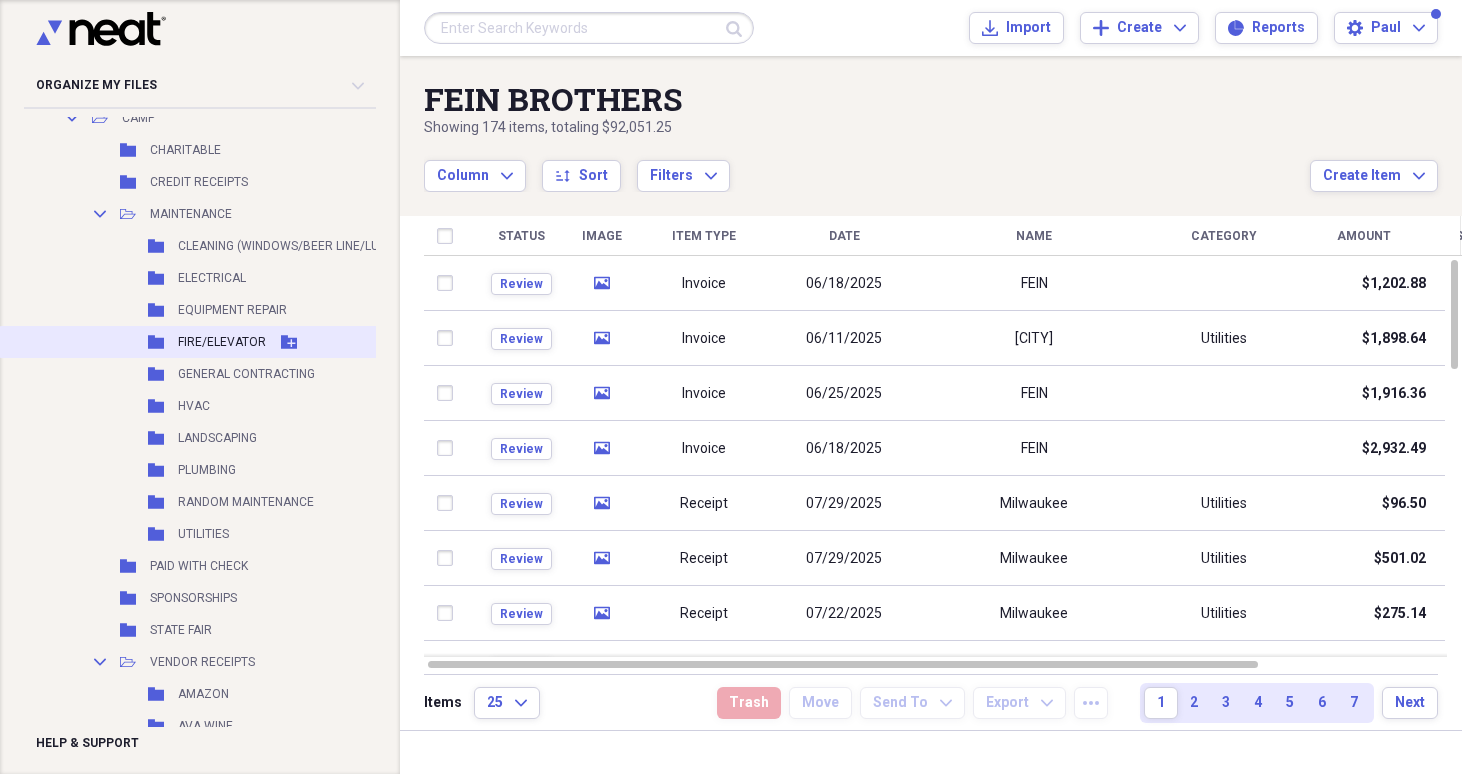 click on "Folder FIRE/ELEVATOR Add Folder" at bounding box center (227, 342) 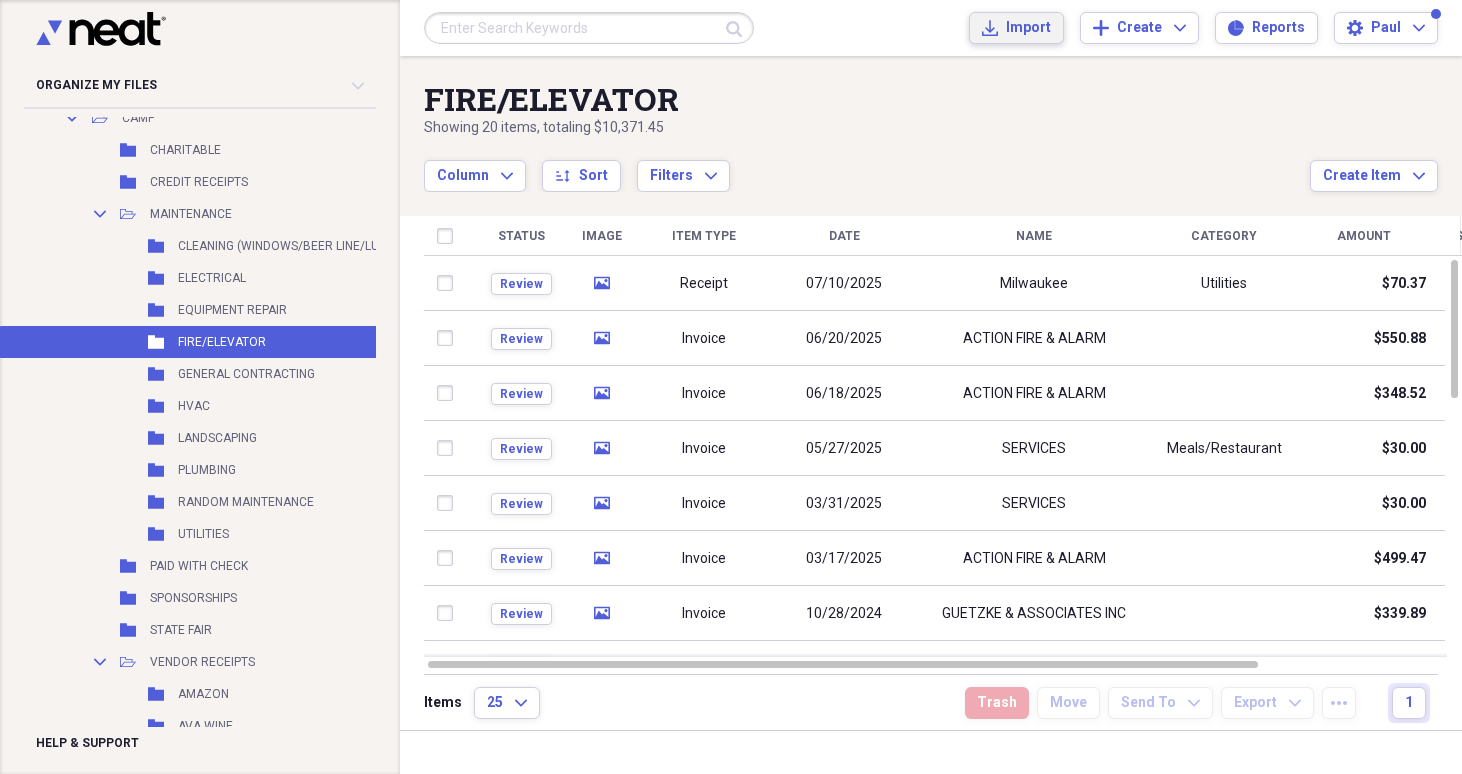 click on "Import" at bounding box center (1028, 28) 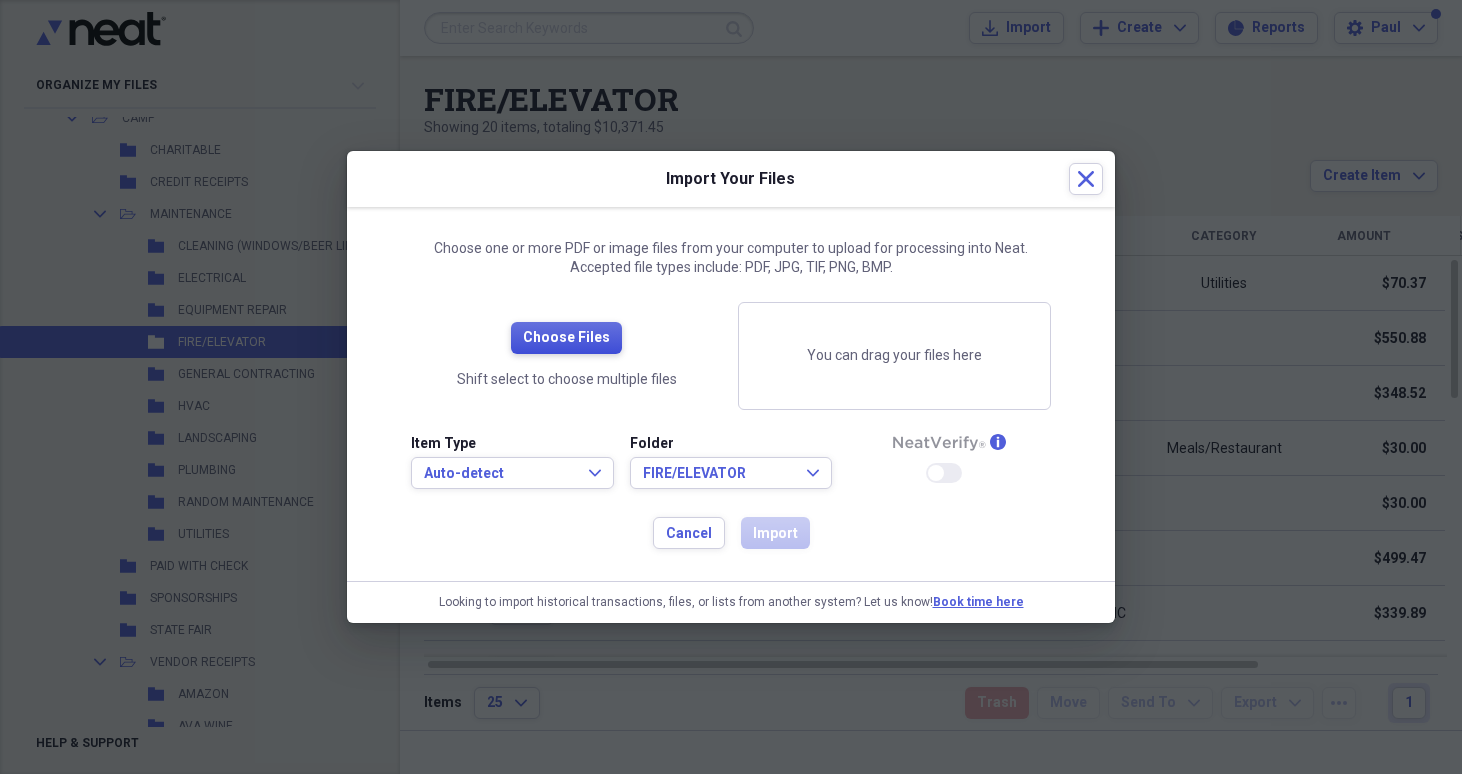 click on "Choose Files" at bounding box center [566, 338] 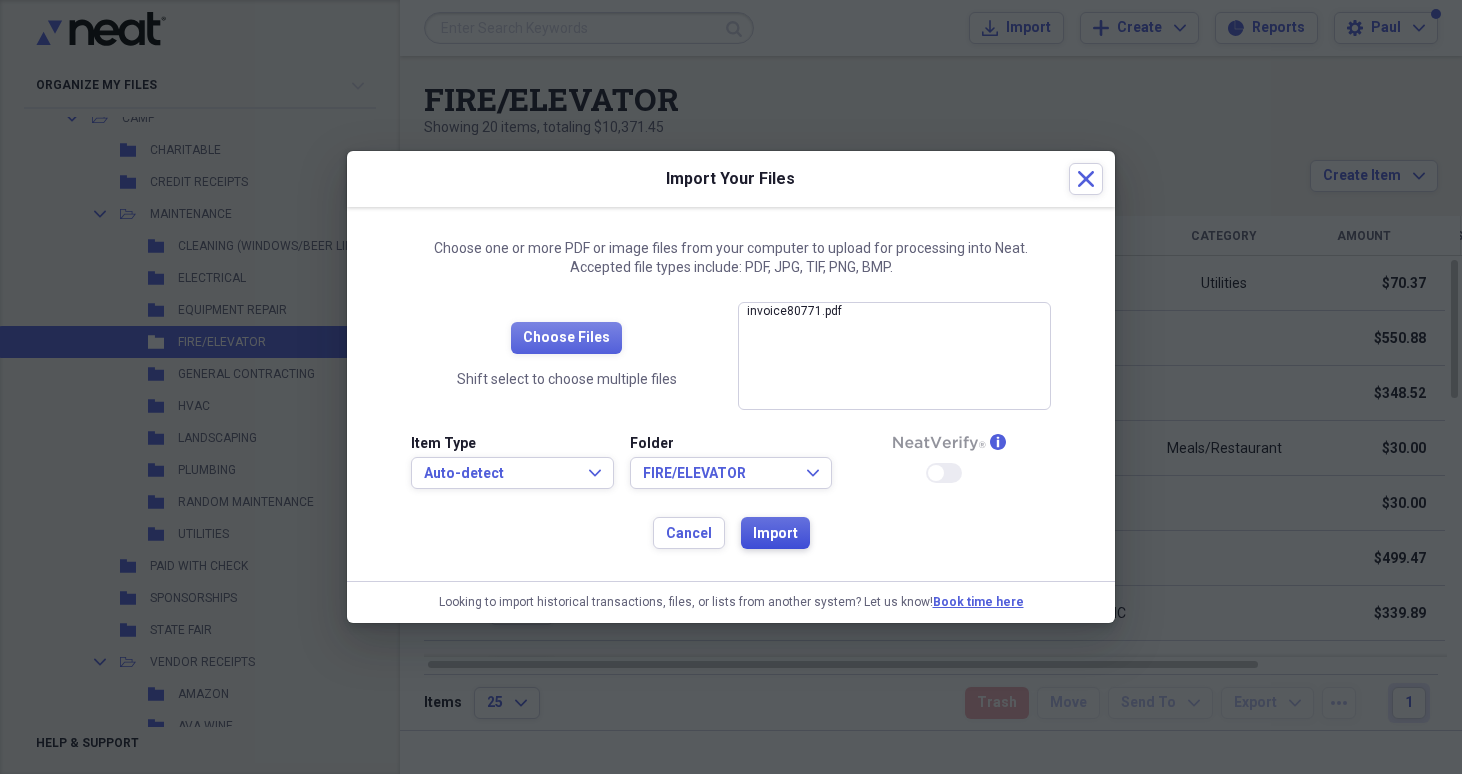 click on "Import" at bounding box center [775, 534] 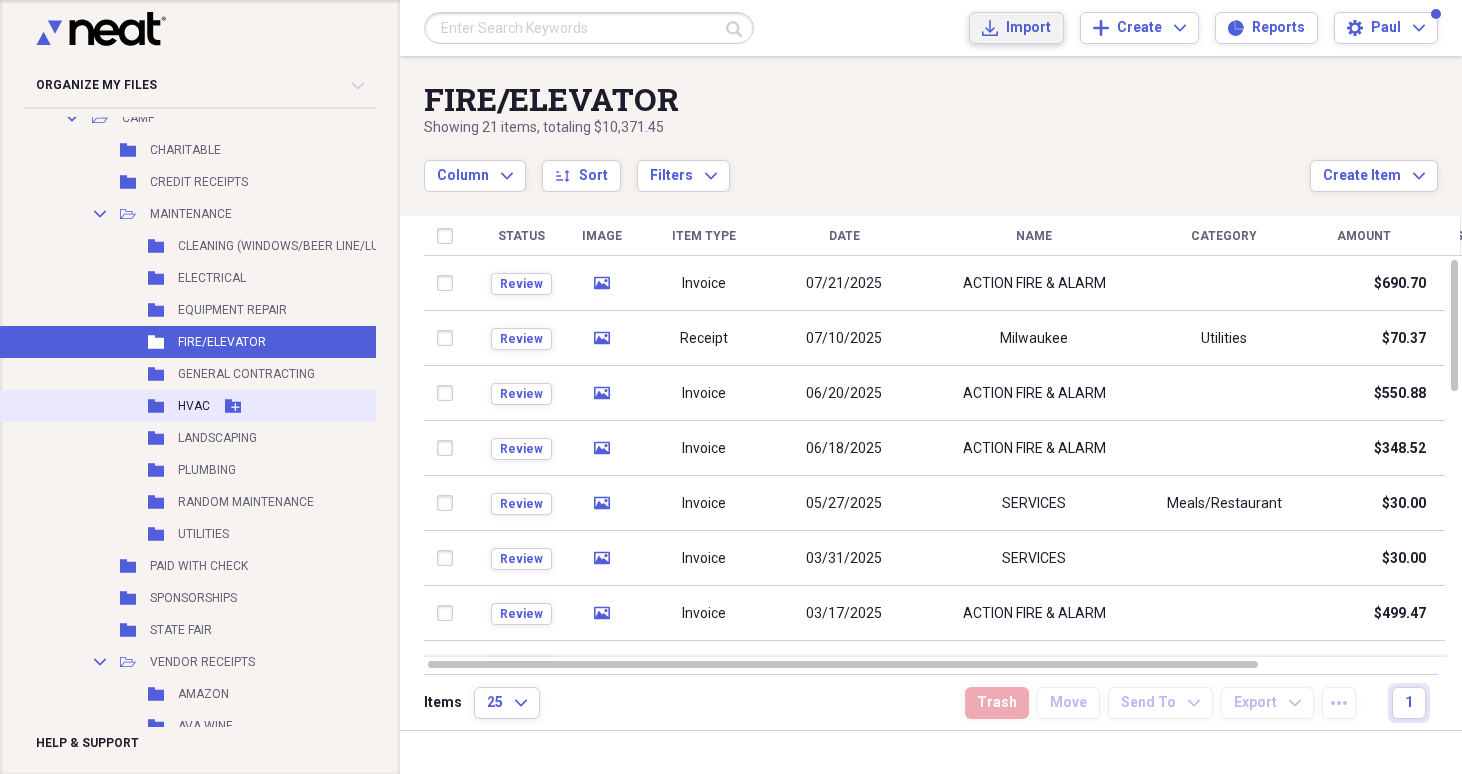 scroll, scrollTop: 0, scrollLeft: 0, axis: both 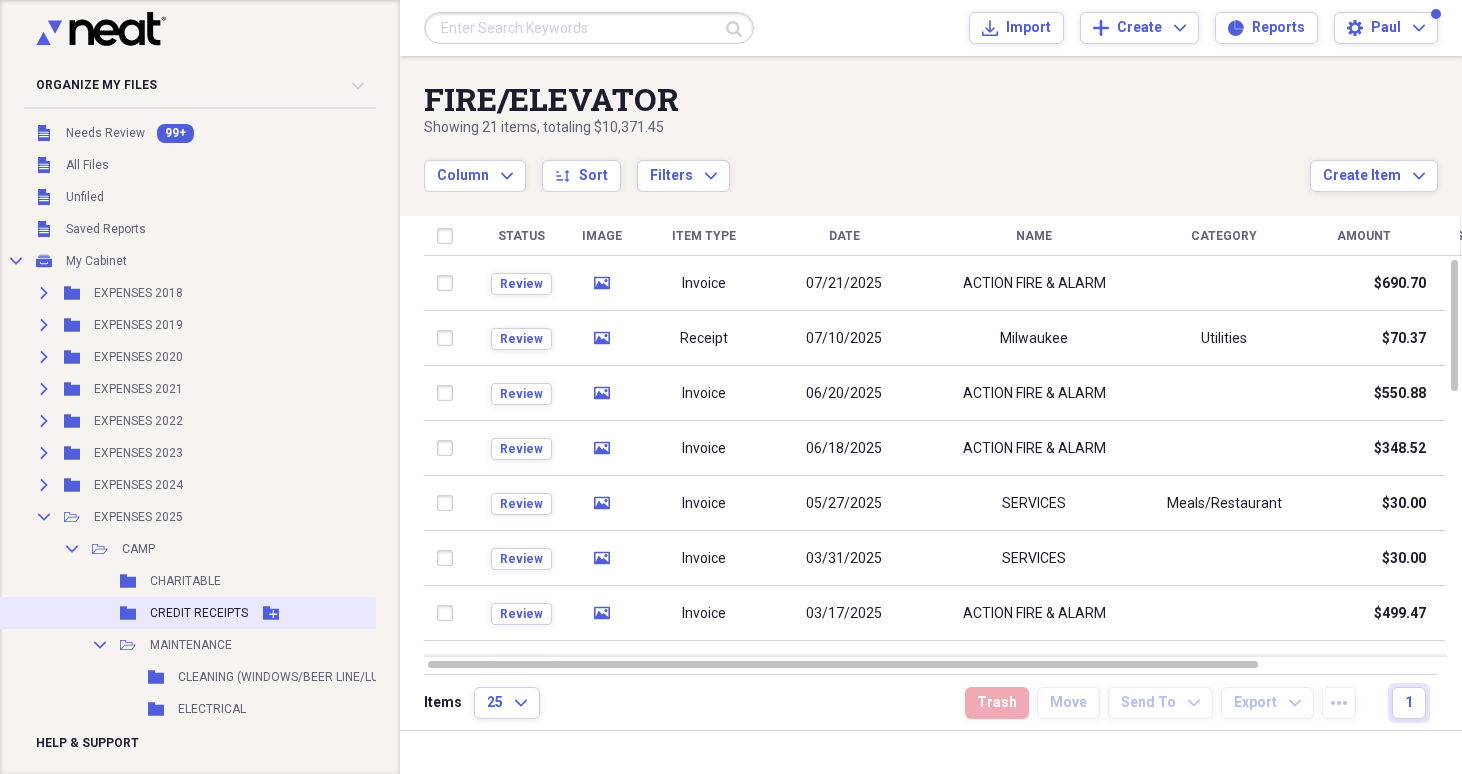 click on "CREDIT RECEIPTS" at bounding box center (199, 613) 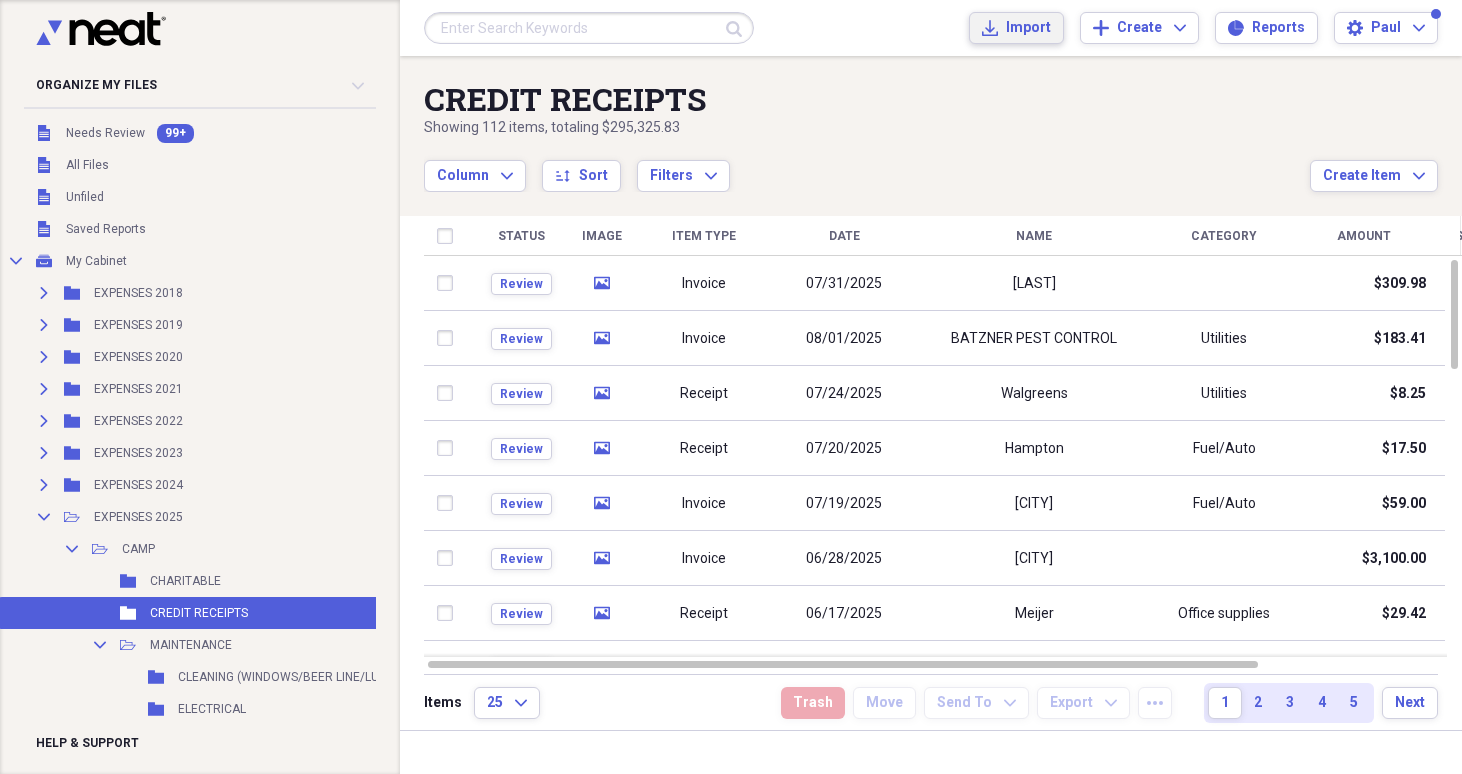 click on "Import" at bounding box center [1028, 28] 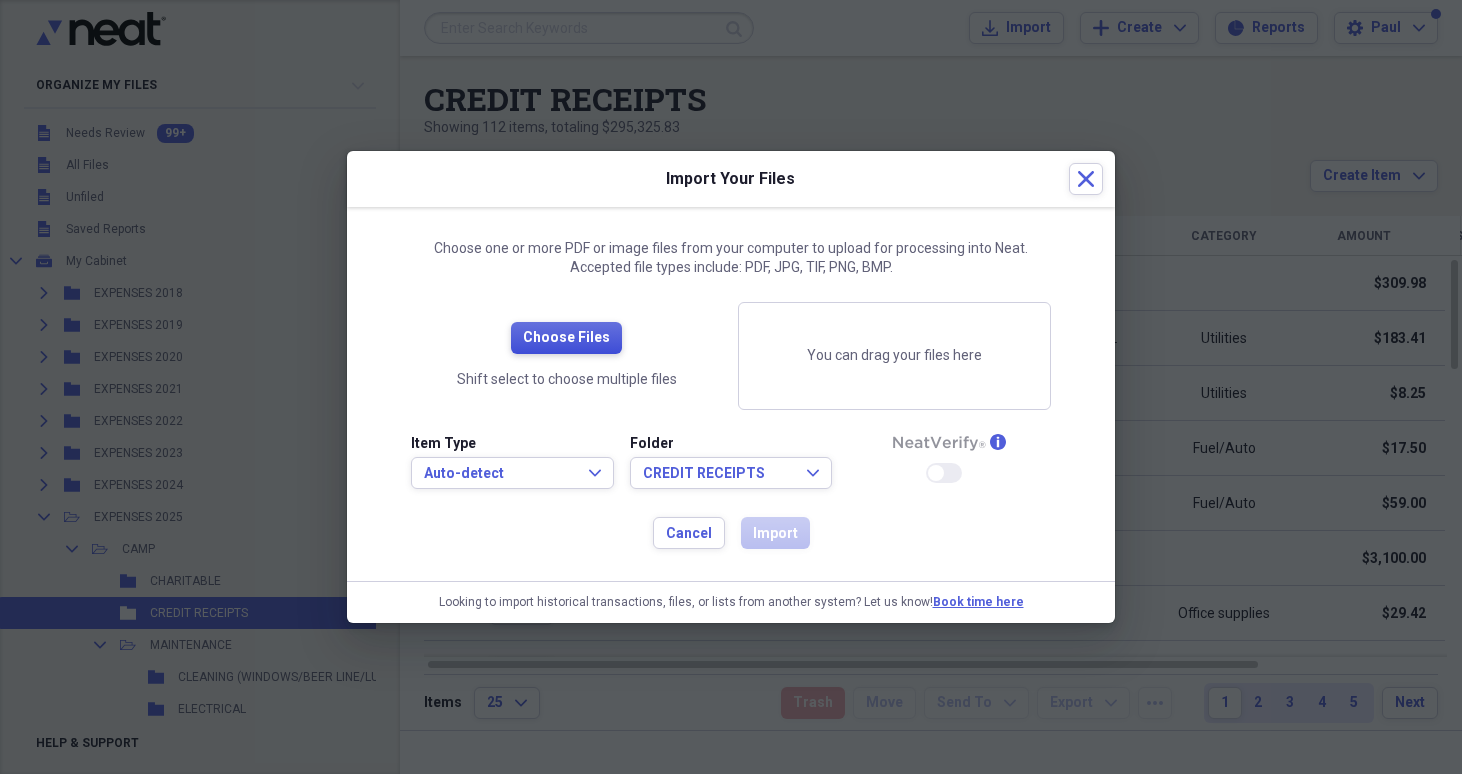 click on "Choose Files" at bounding box center [566, 338] 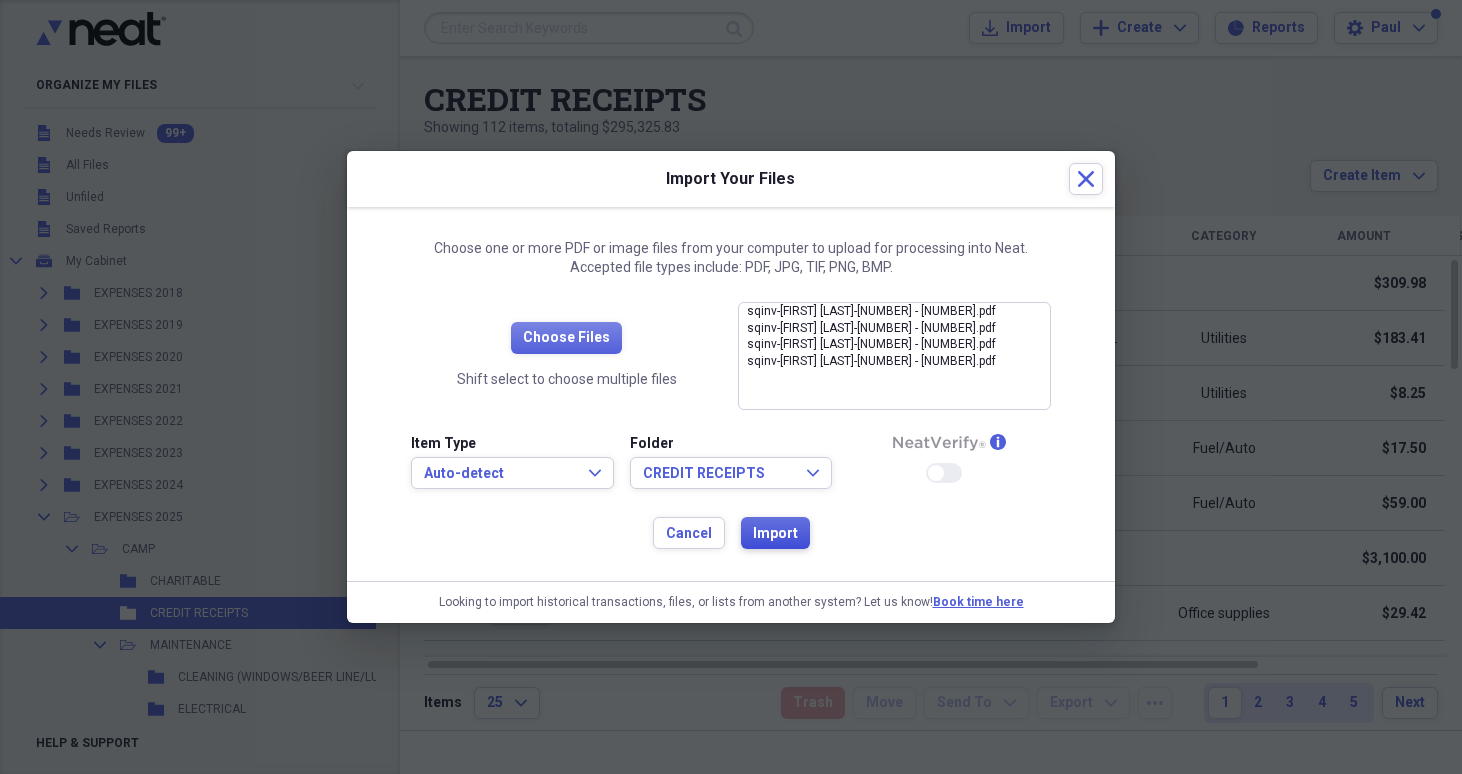 click on "Import" at bounding box center (775, 534) 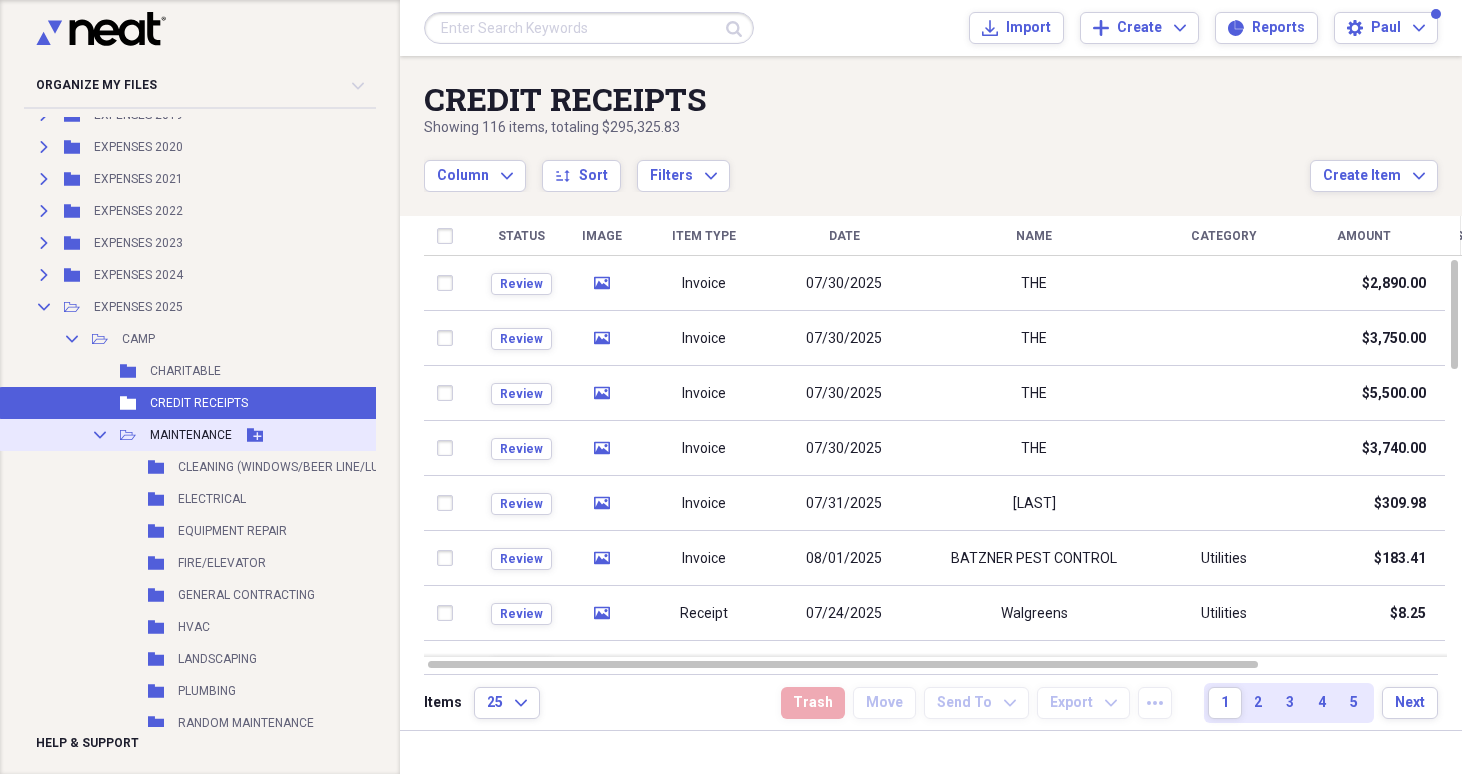 scroll, scrollTop: 208, scrollLeft: 0, axis: vertical 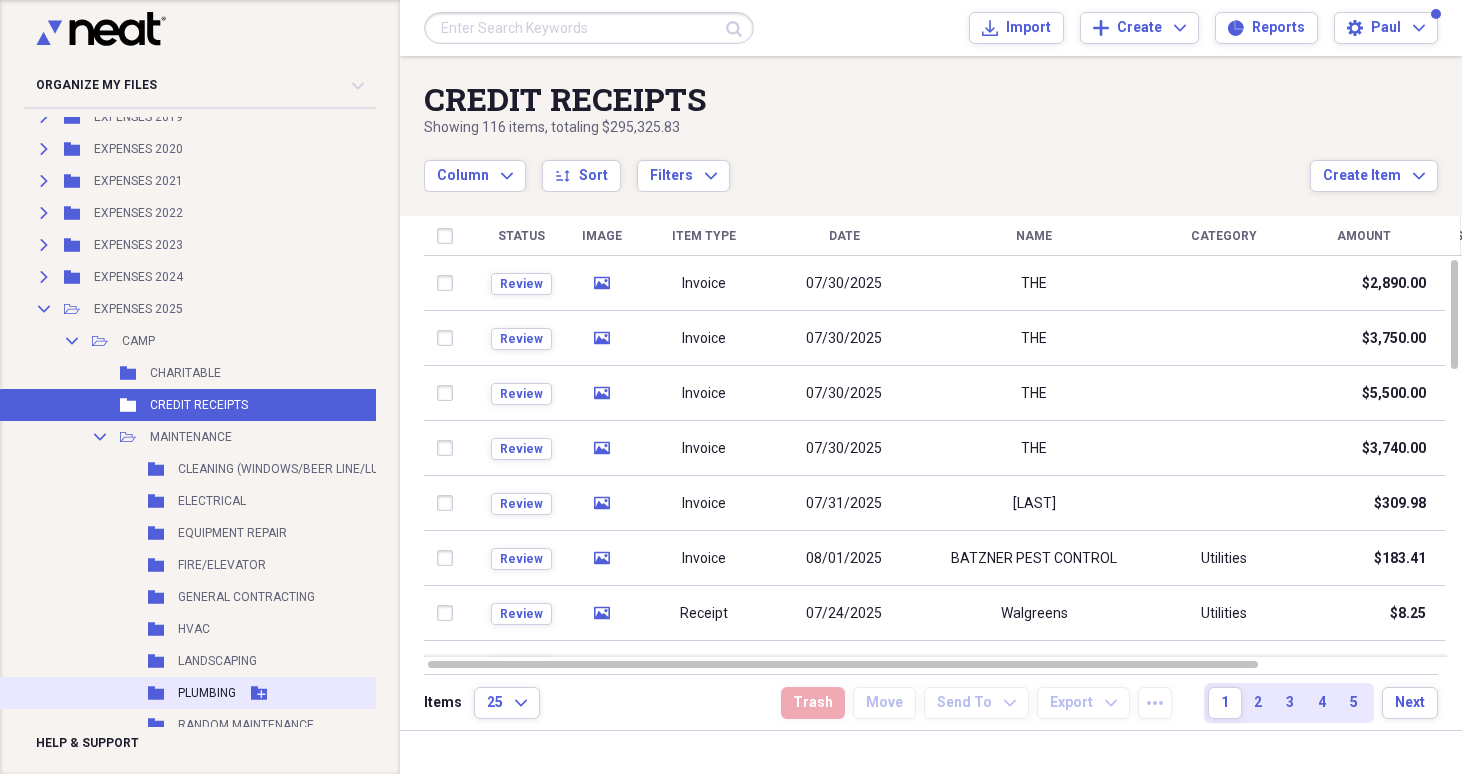 click on "PLUMBING" at bounding box center (207, 693) 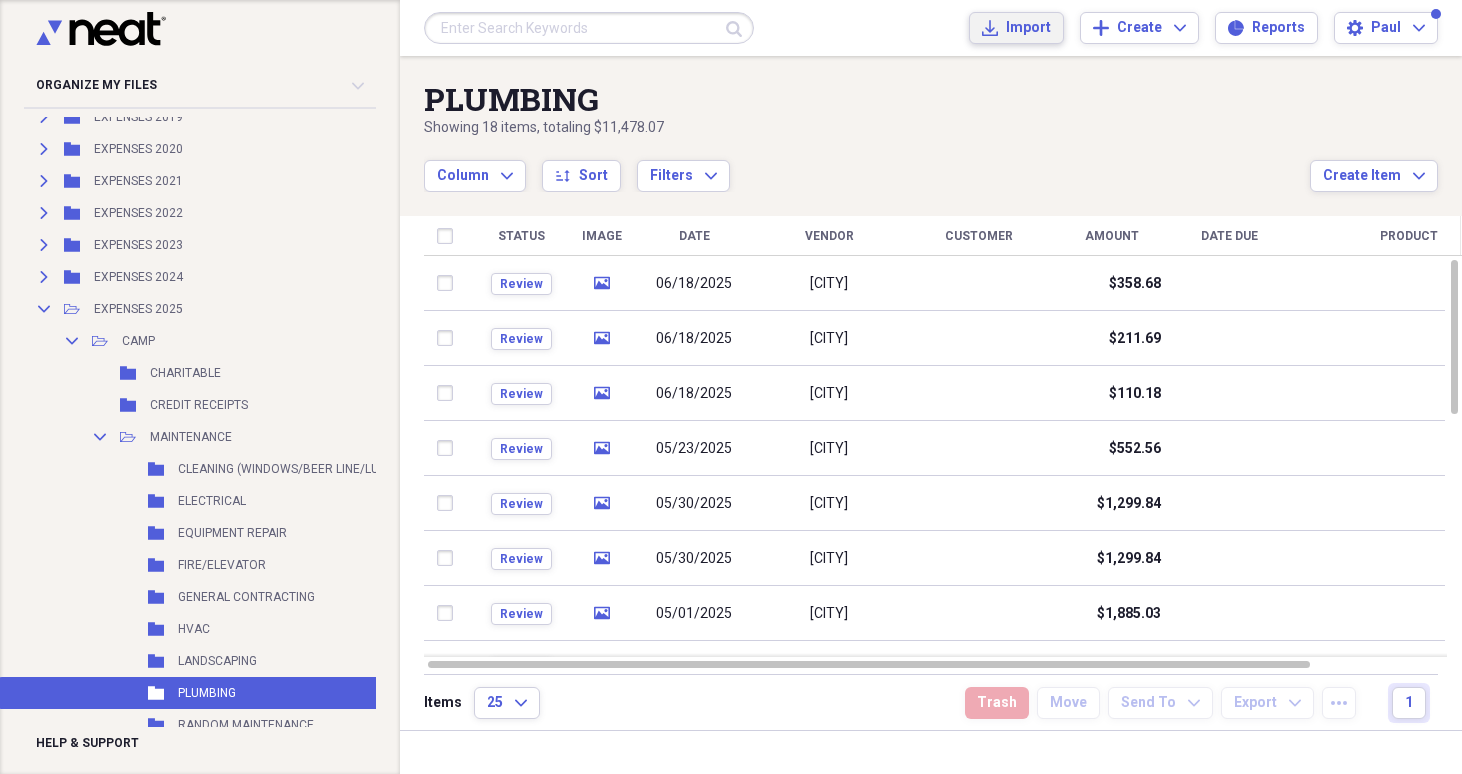 click on "Import Import" at bounding box center [1016, 28] 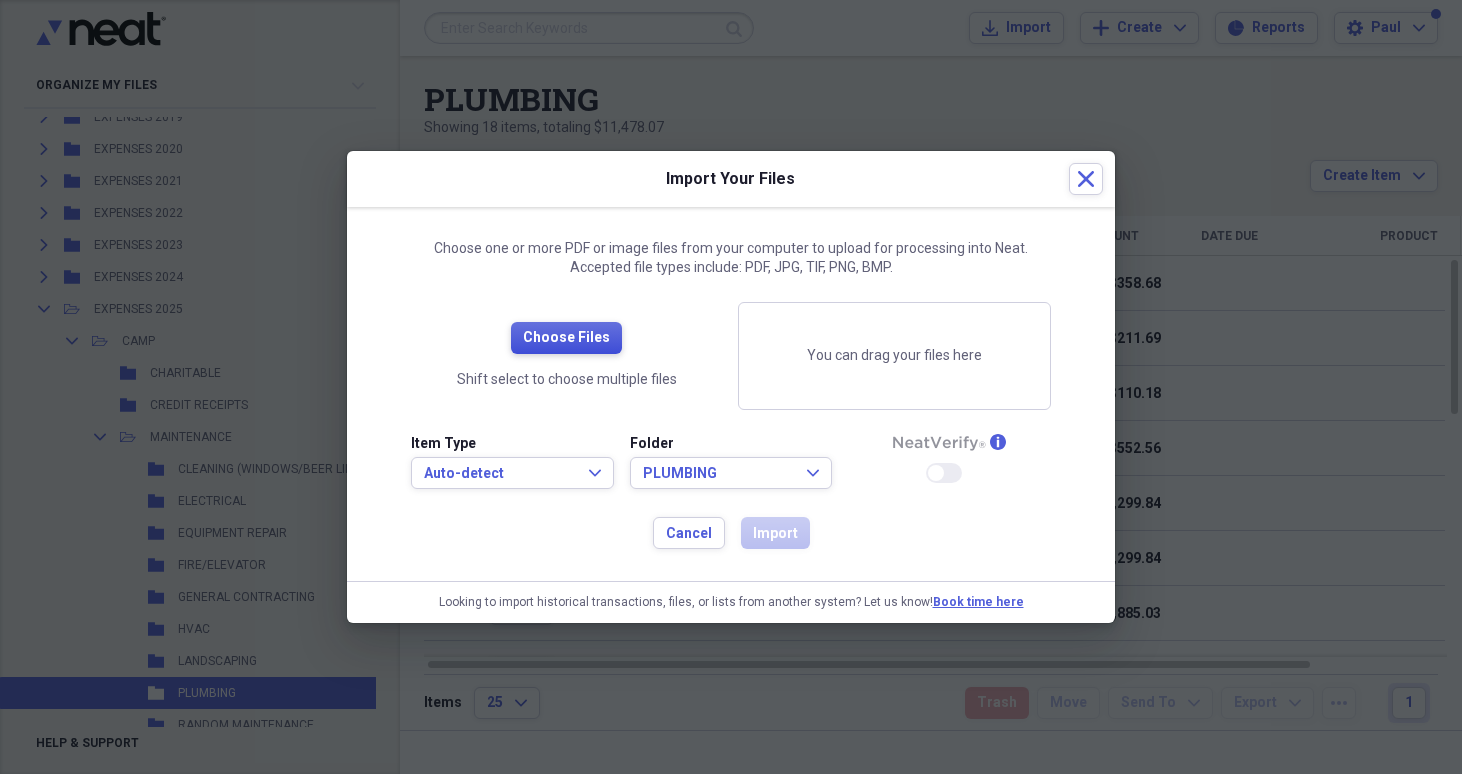 click on "Choose Files" at bounding box center (566, 338) 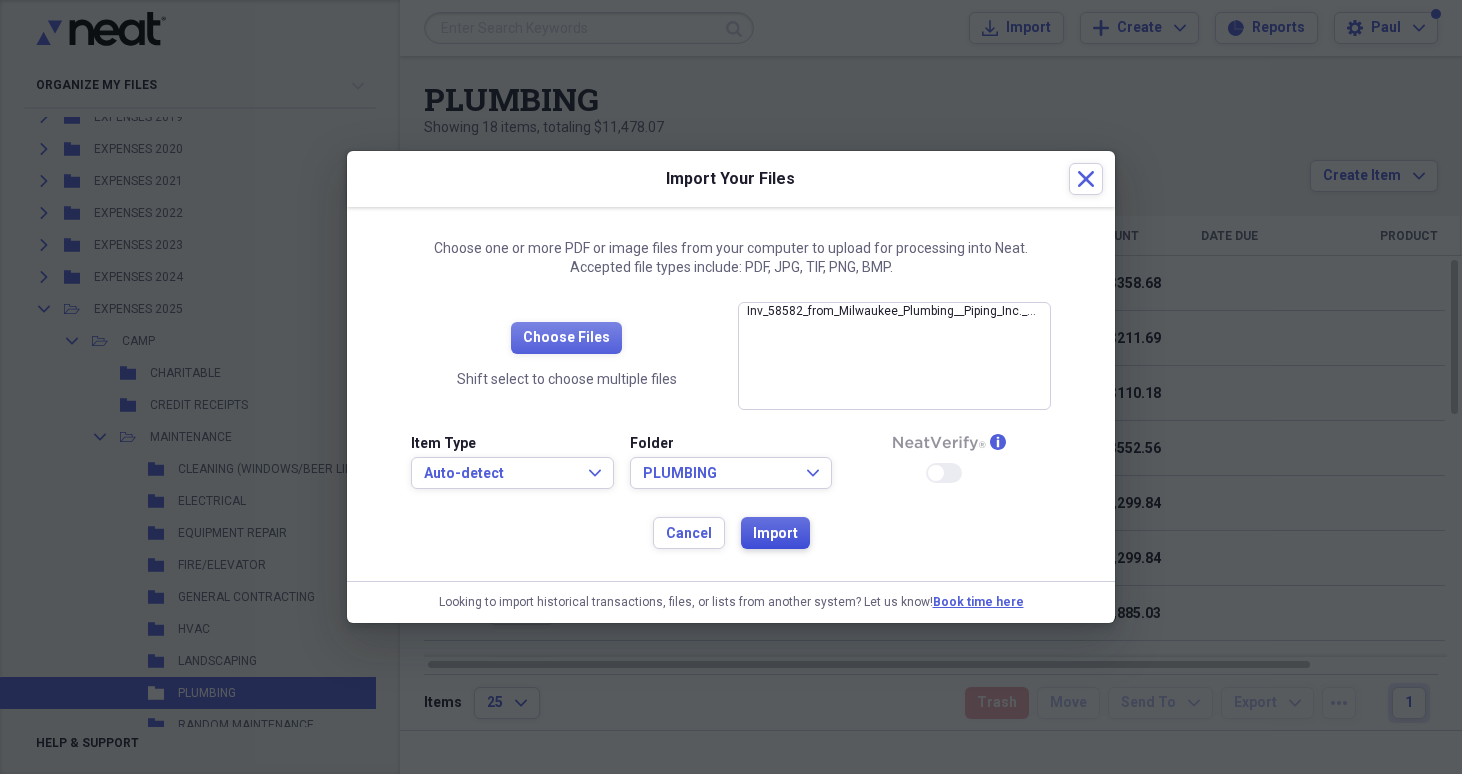 click on "Import" at bounding box center [775, 534] 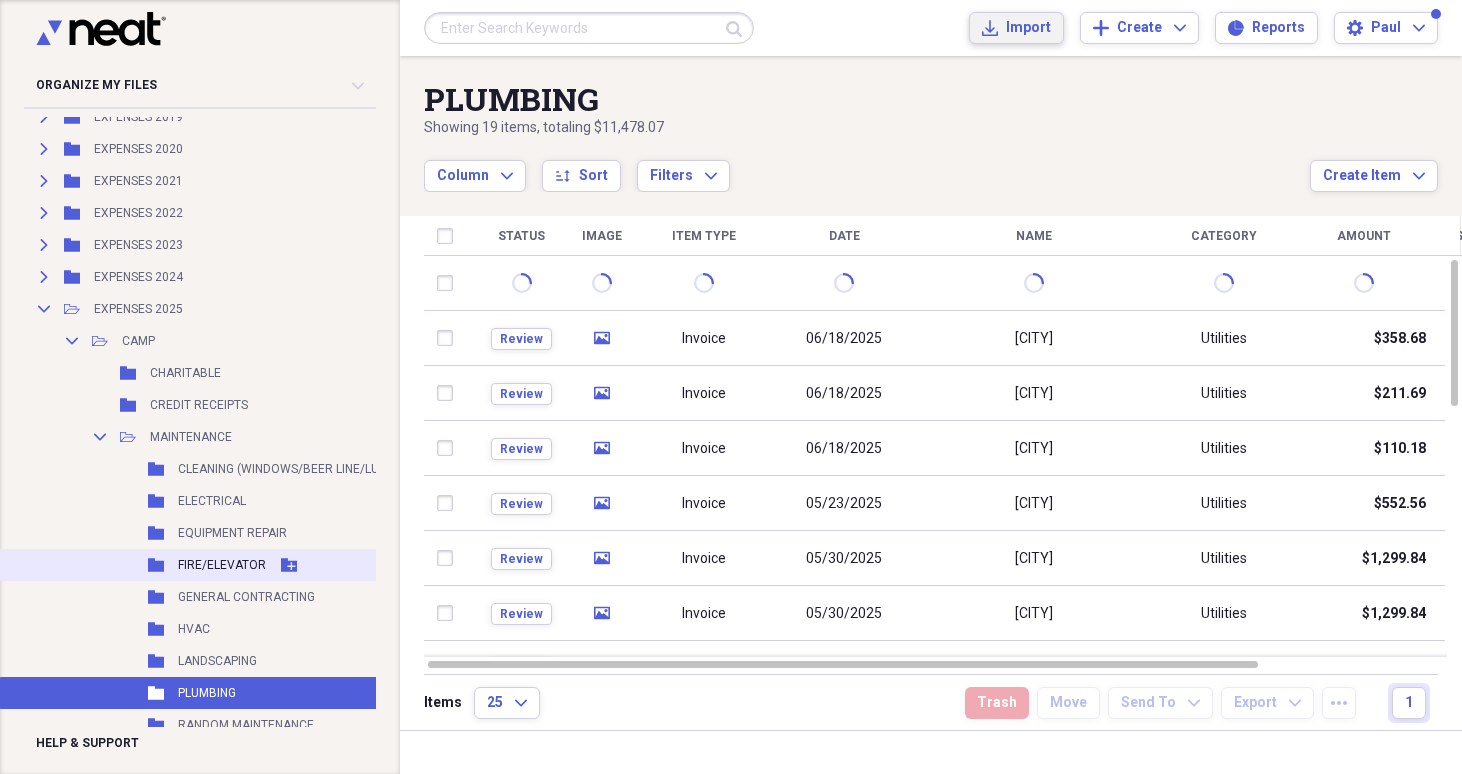 scroll, scrollTop: 1405, scrollLeft: 0, axis: vertical 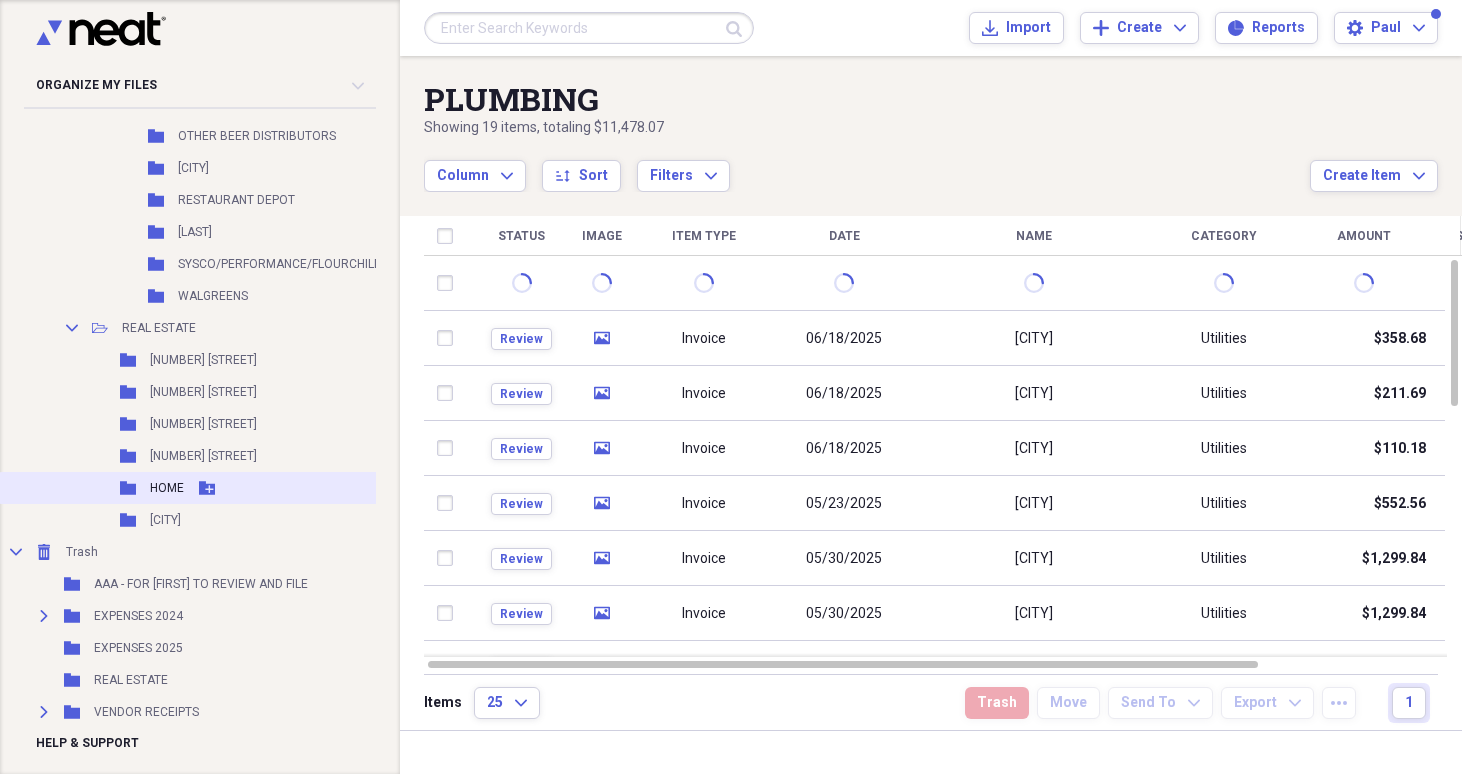 click on "Folder HOME Add Folder" at bounding box center (227, 488) 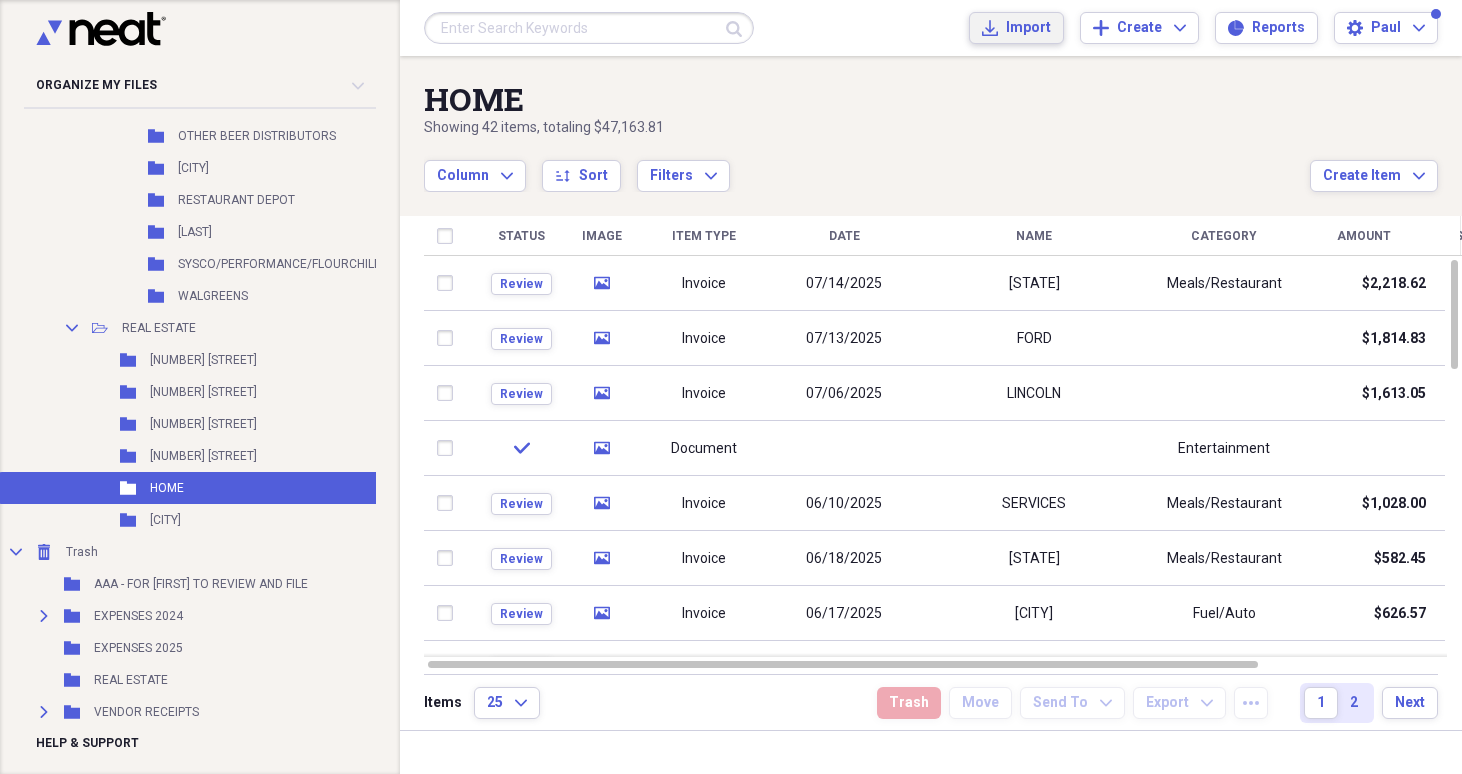 click on "Import" at bounding box center (1028, 28) 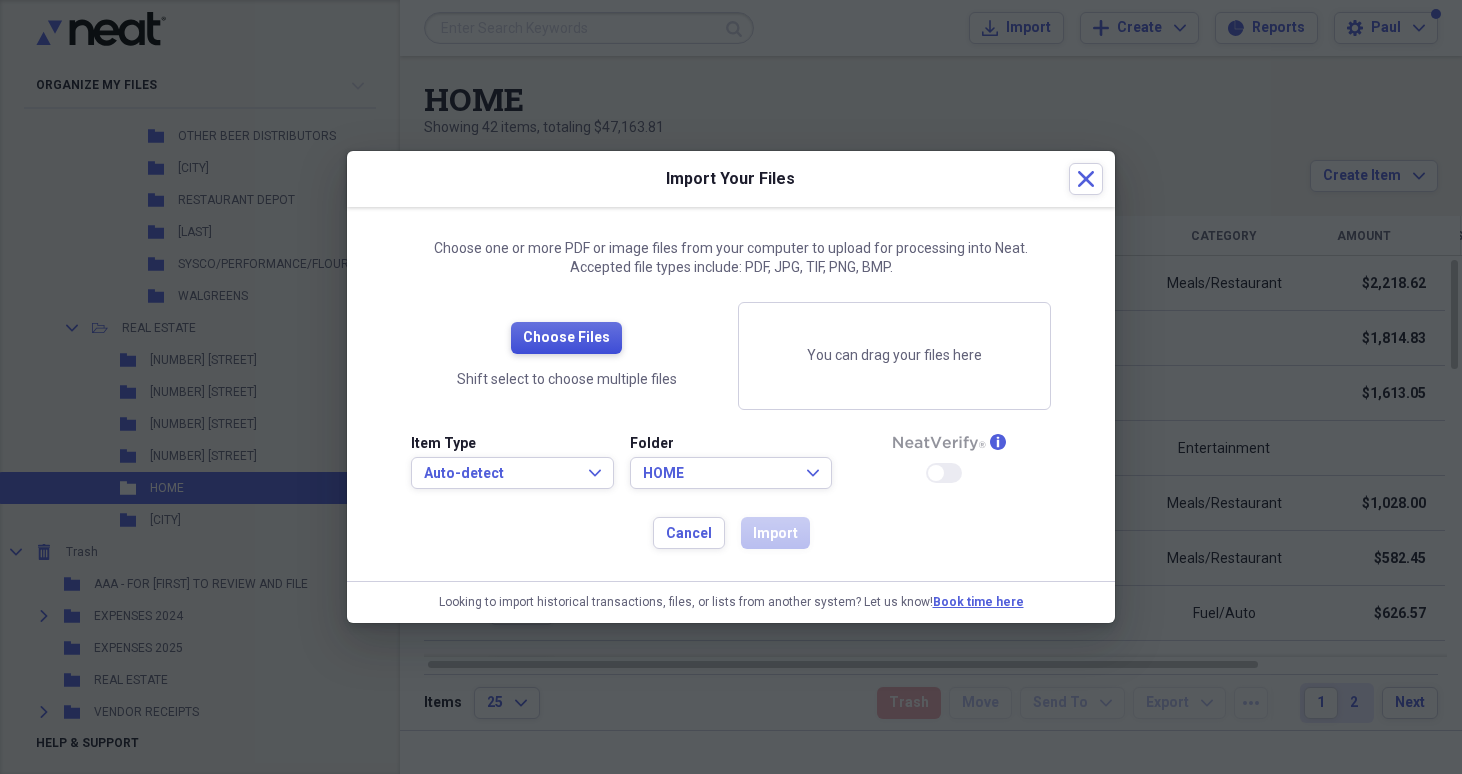 click on "Choose Files" at bounding box center (566, 338) 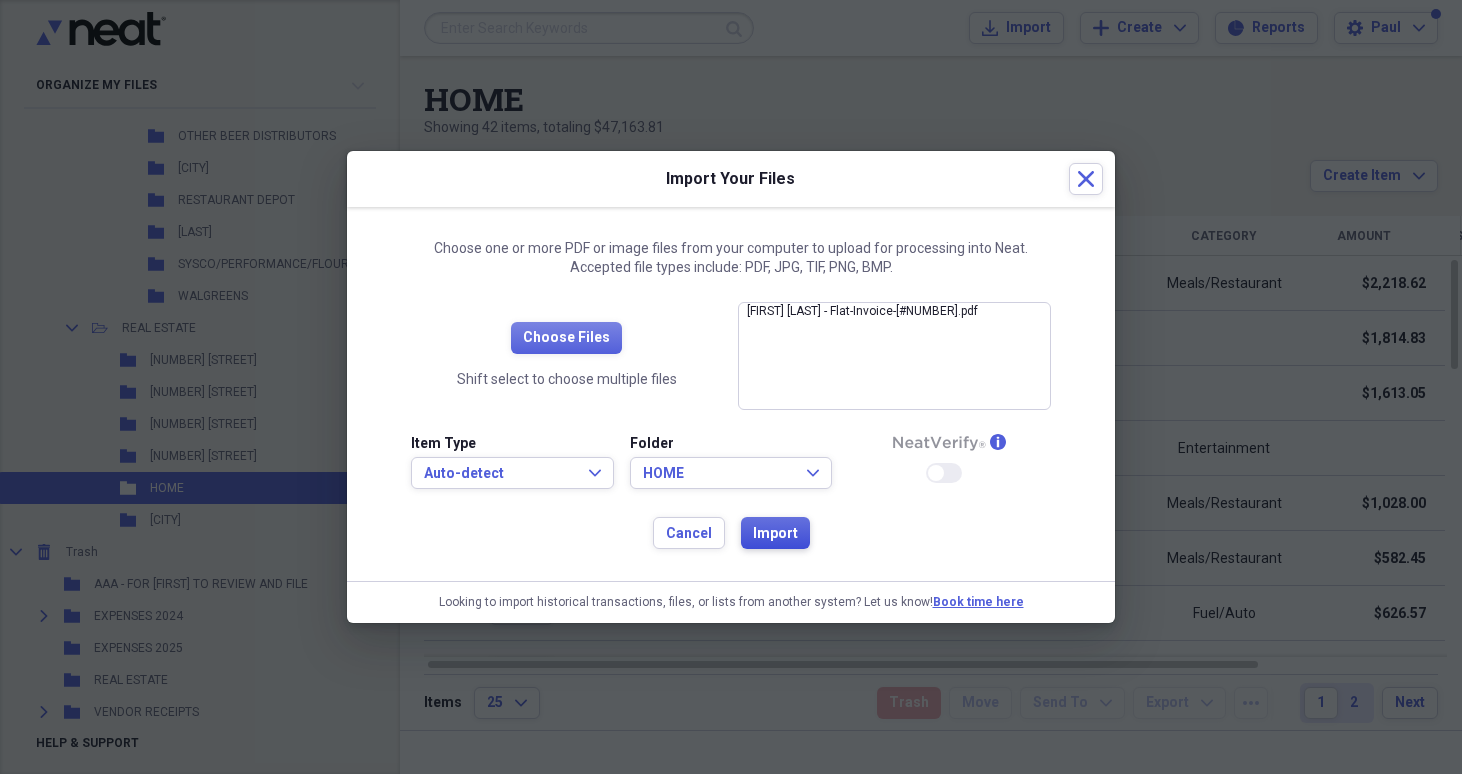 click on "Import" at bounding box center [775, 534] 